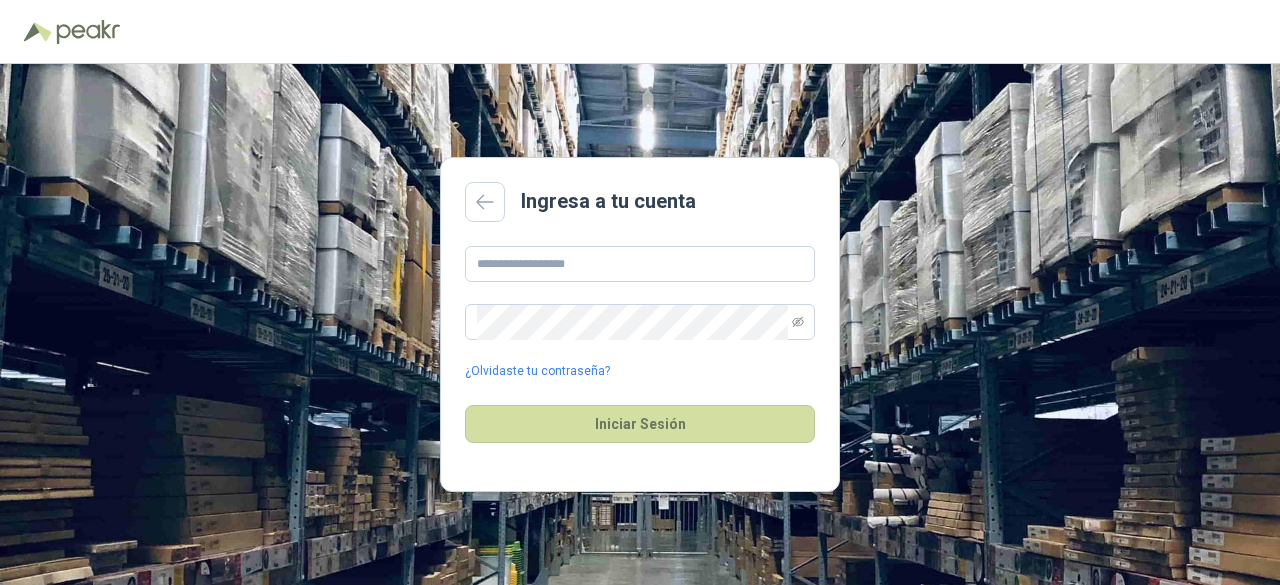 scroll, scrollTop: 0, scrollLeft: 0, axis: both 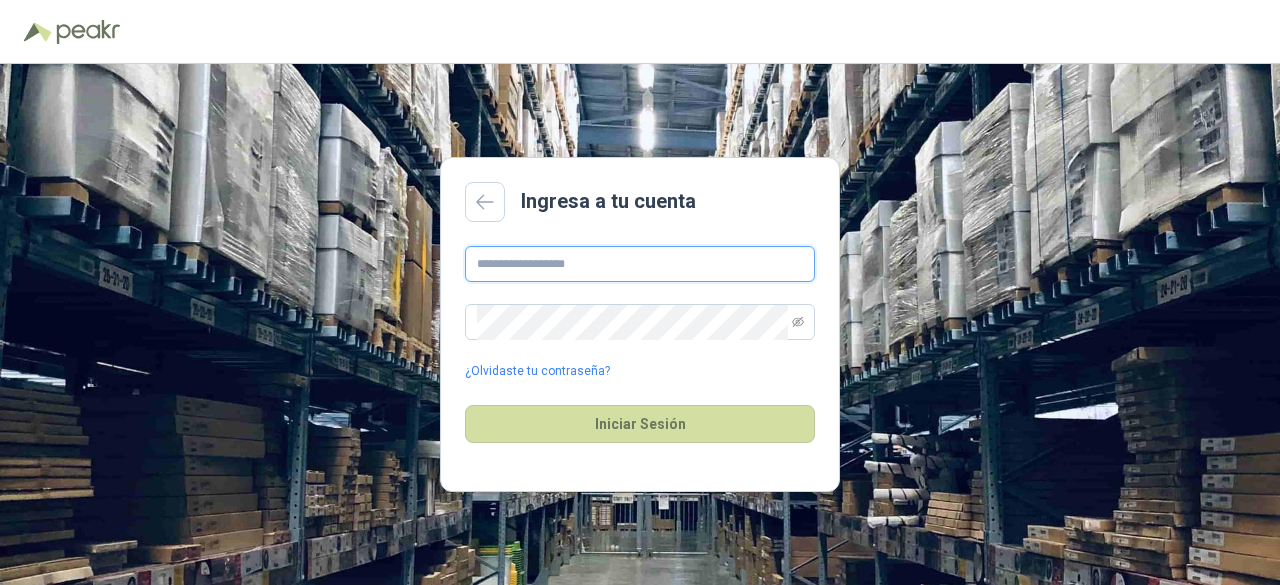 click at bounding box center (640, 264) 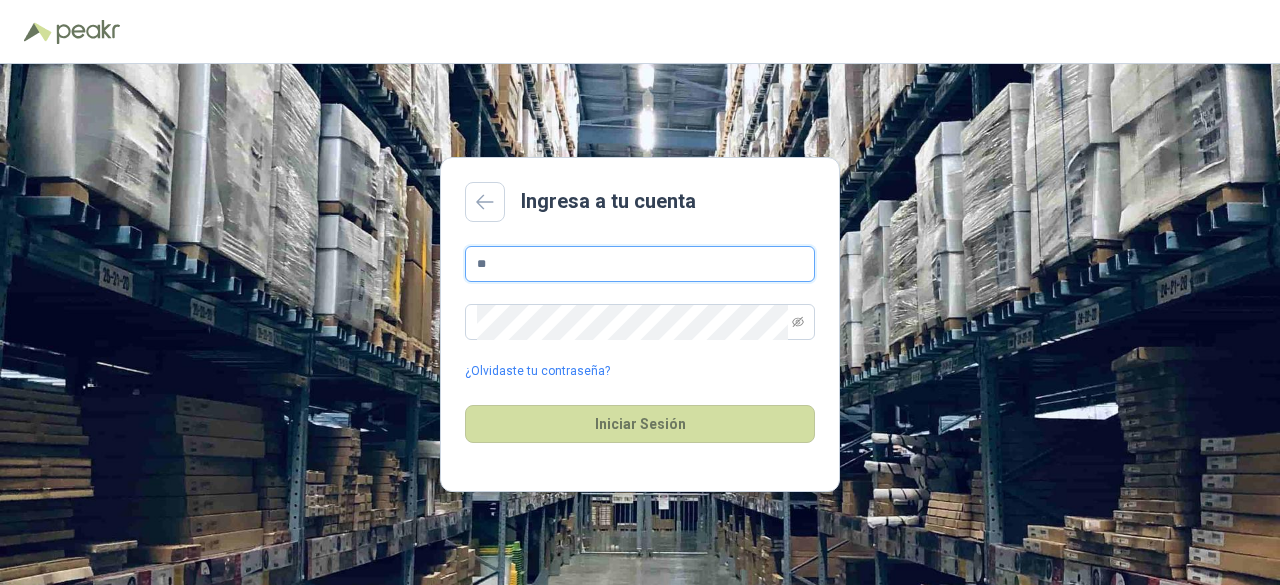 type on "*" 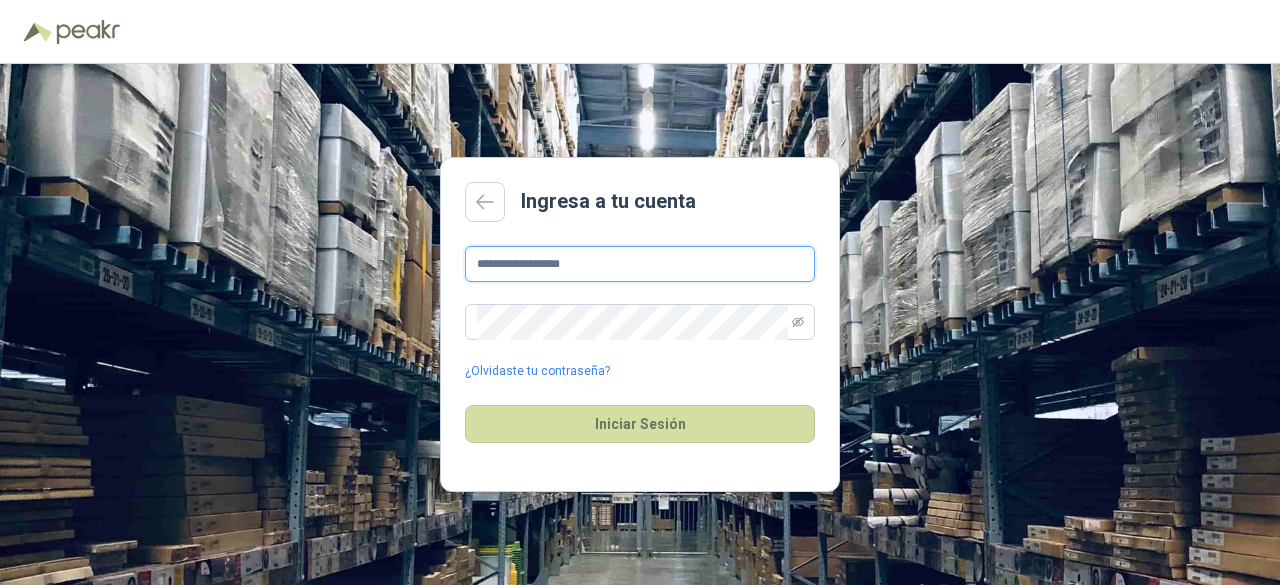 type on "**********" 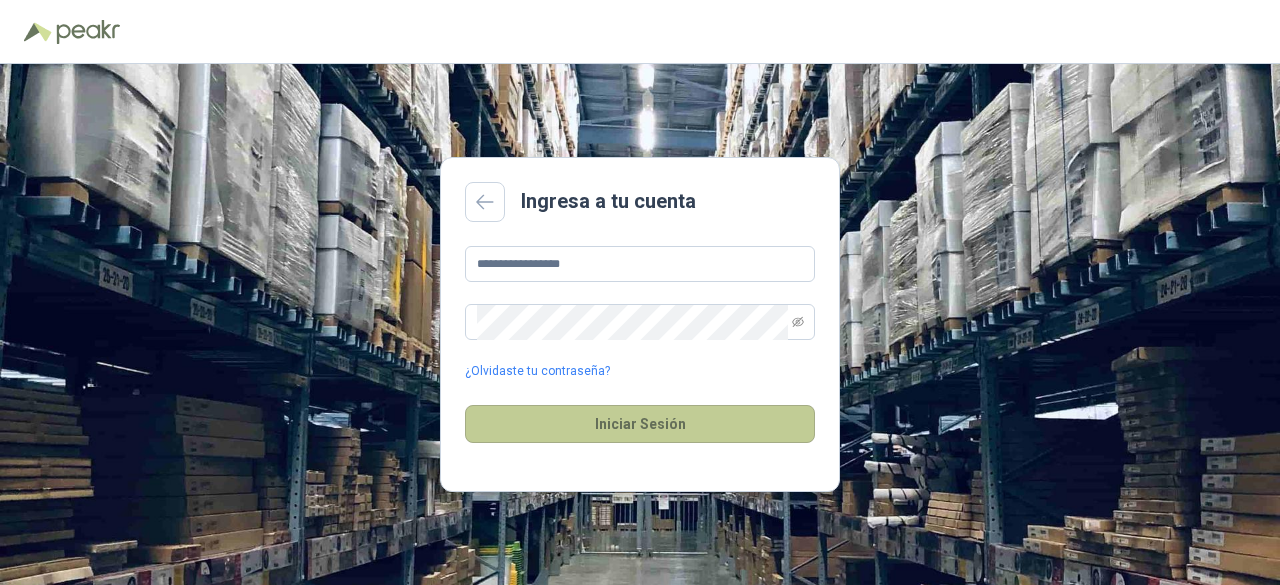 click on "Iniciar Sesión" at bounding box center [640, 424] 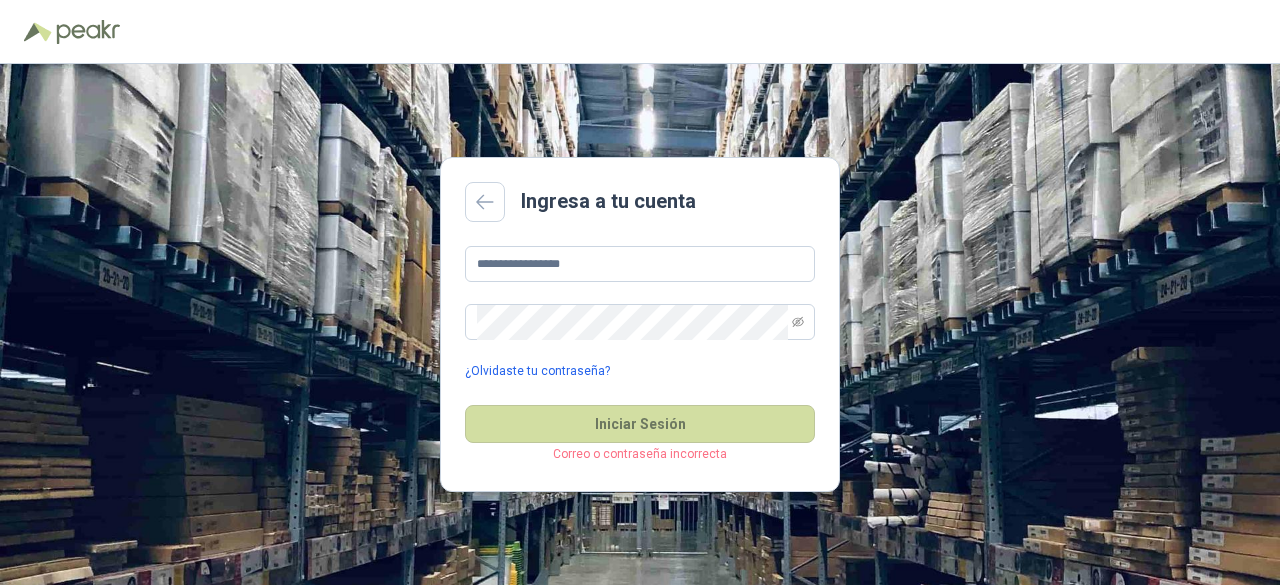 click on "¿Olvidaste tu contraseña?" at bounding box center [537, 371] 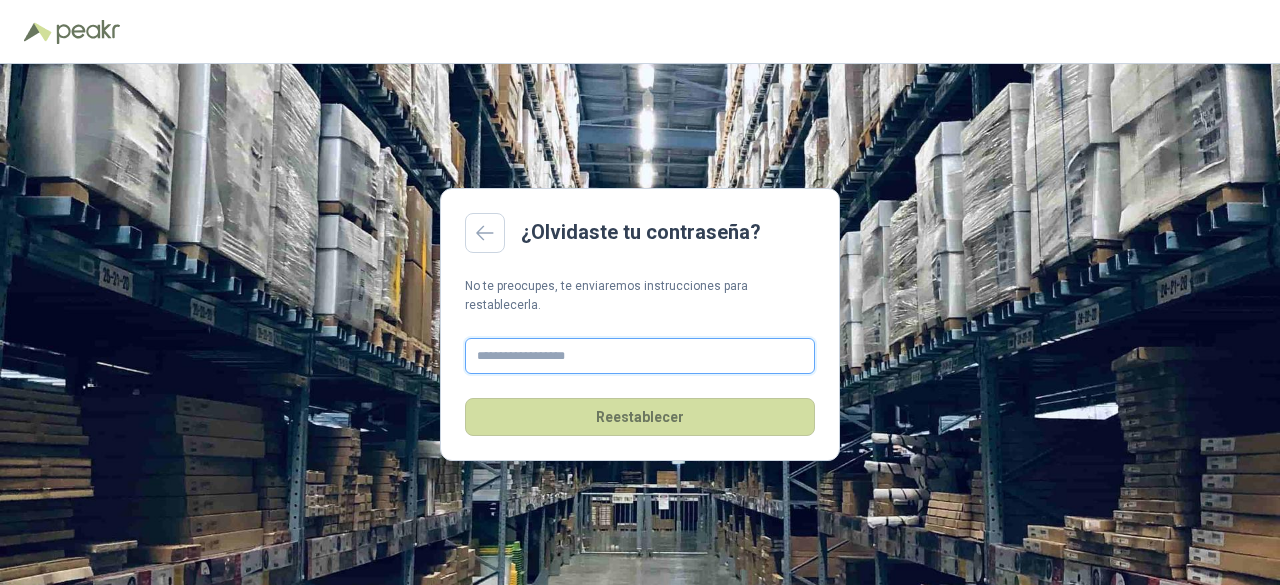 click at bounding box center (640, 356) 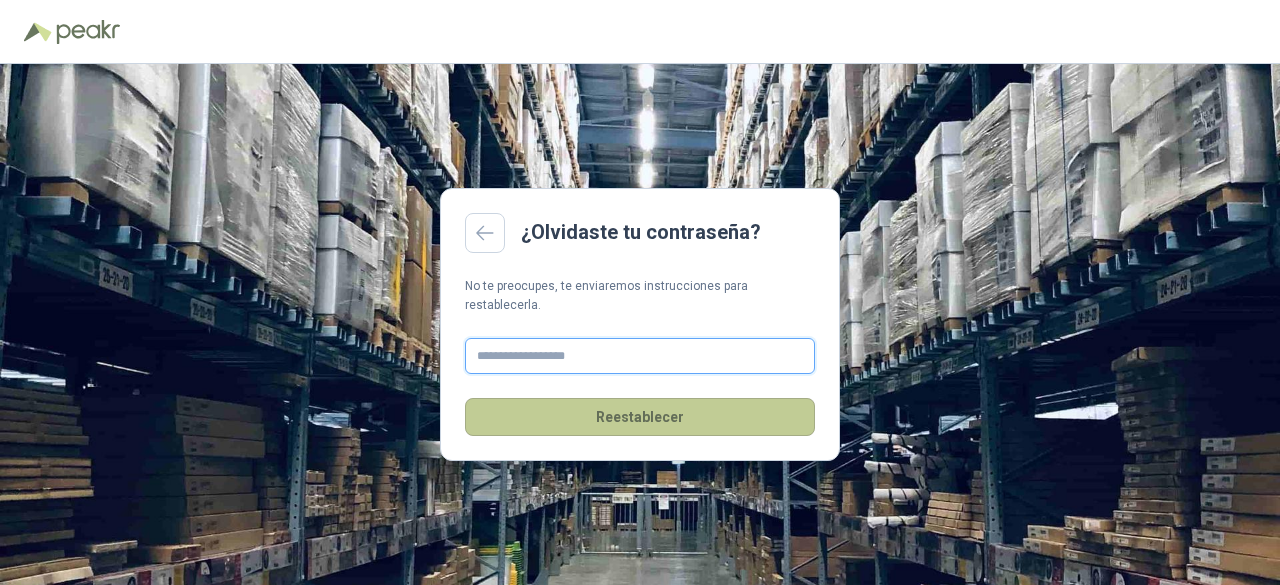 type on "**********" 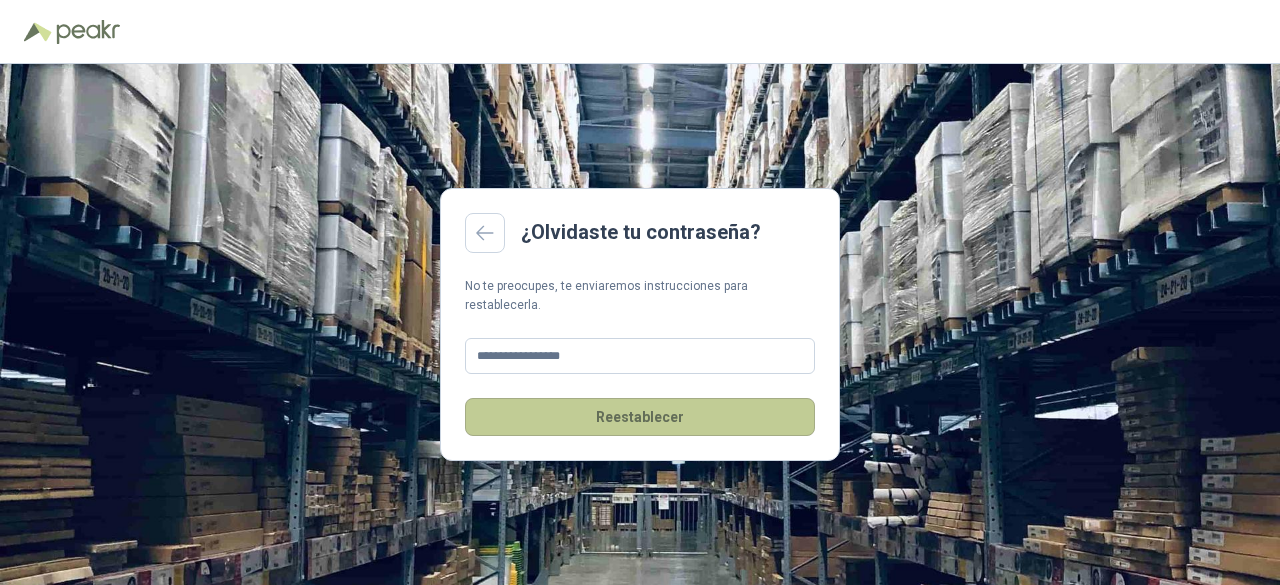 click on "Reestablecer" at bounding box center [640, 417] 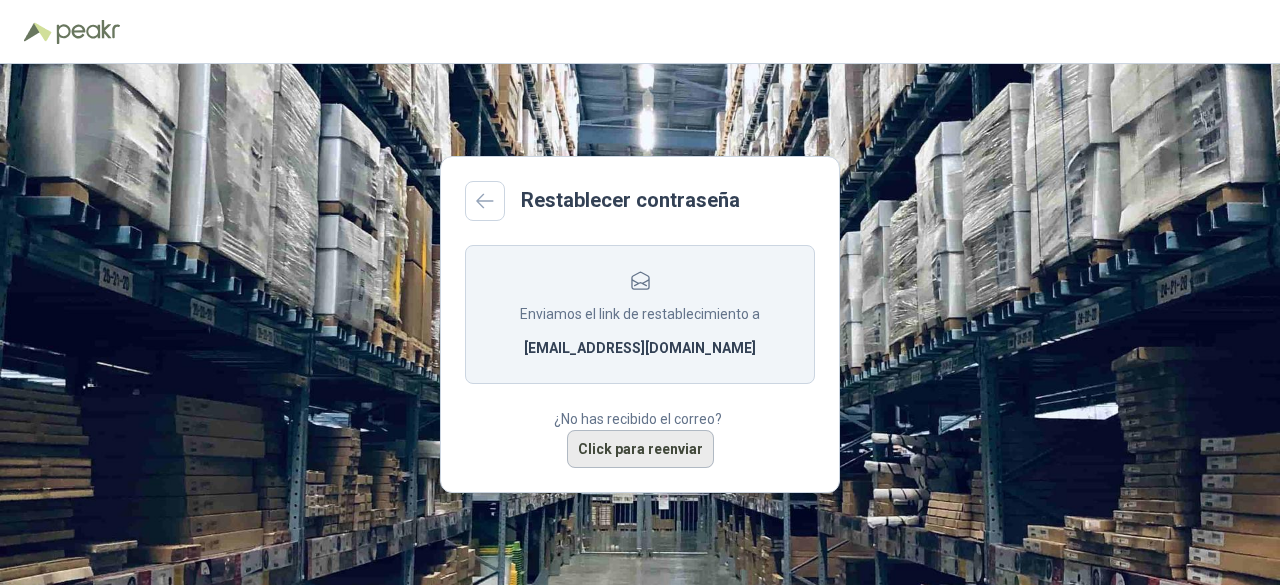 click on "Click para reenviar" at bounding box center [640, 449] 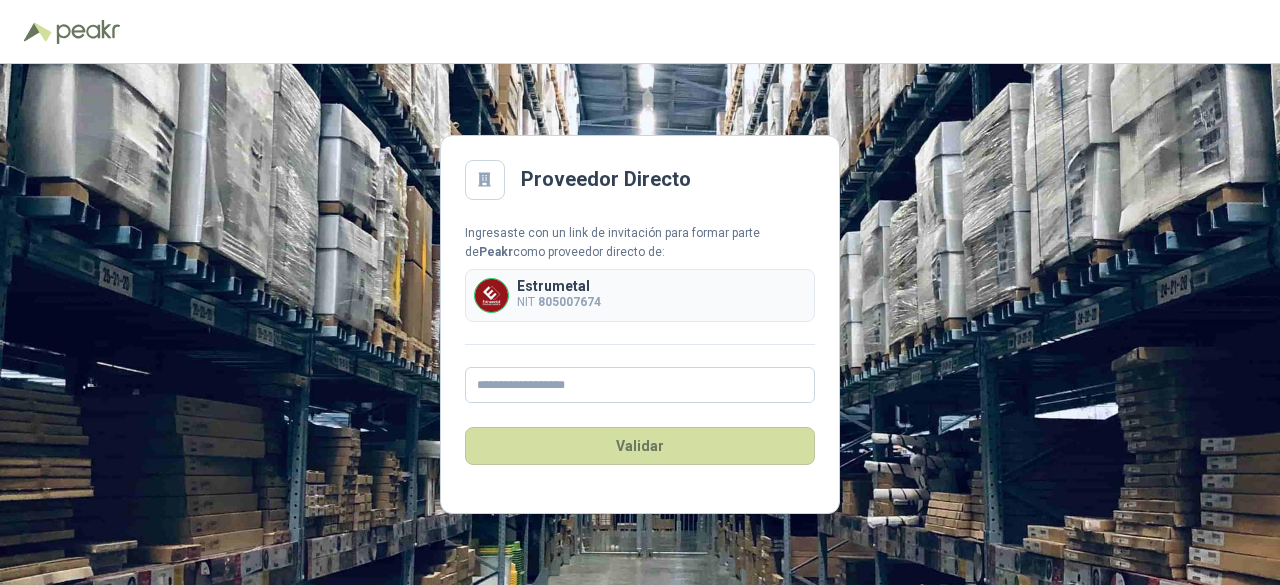 scroll, scrollTop: 0, scrollLeft: 0, axis: both 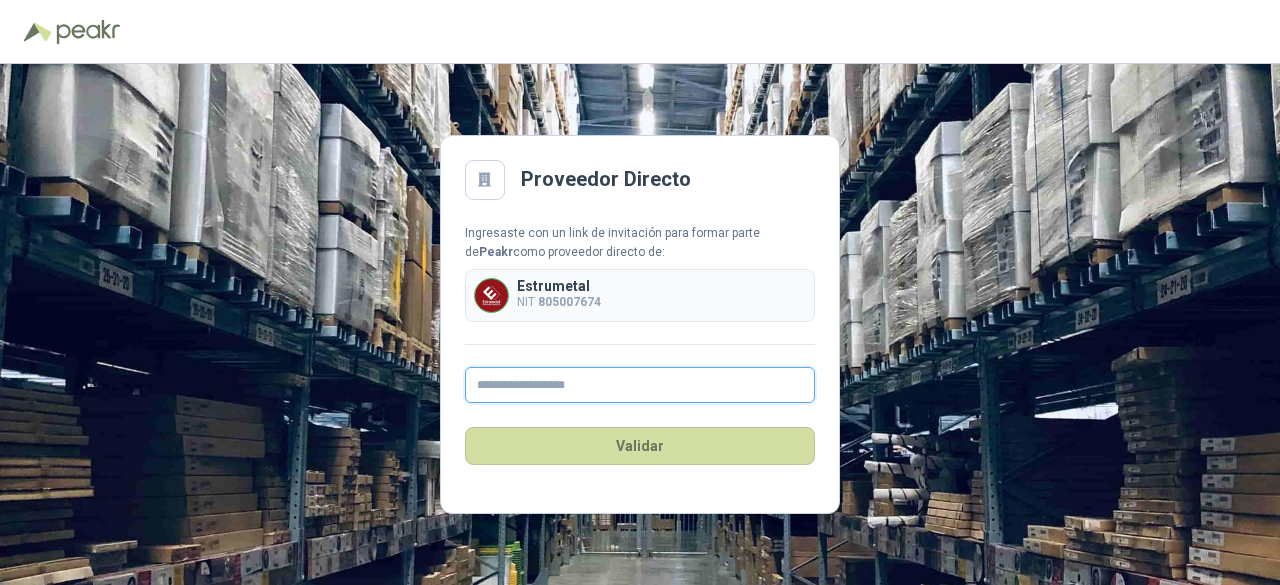 click at bounding box center [640, 385] 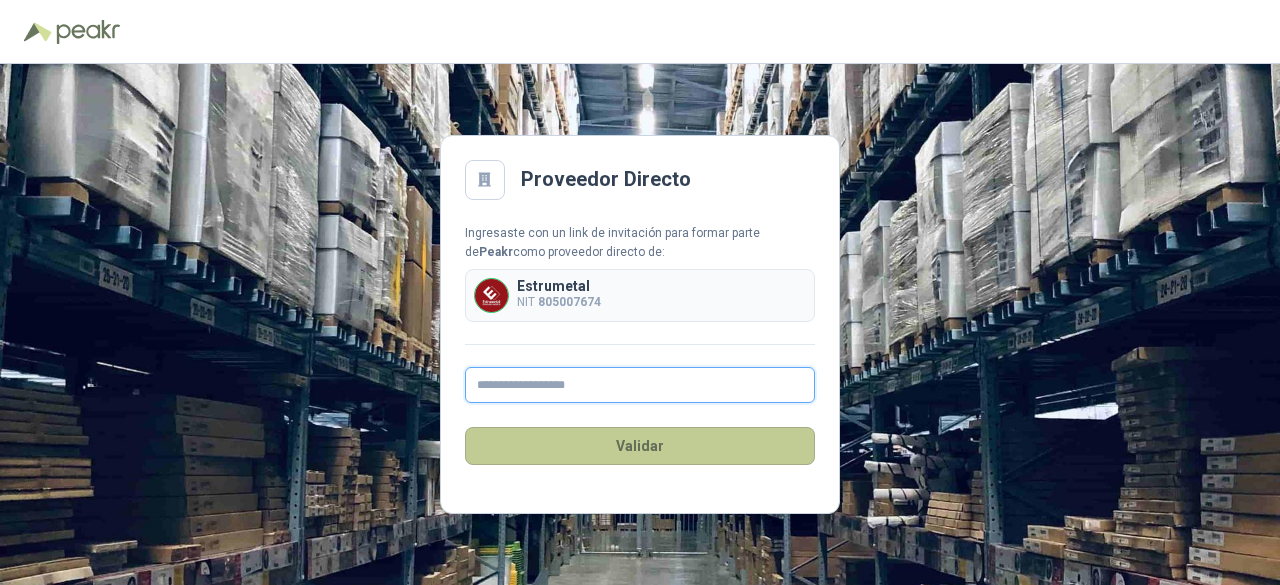 type on "**********" 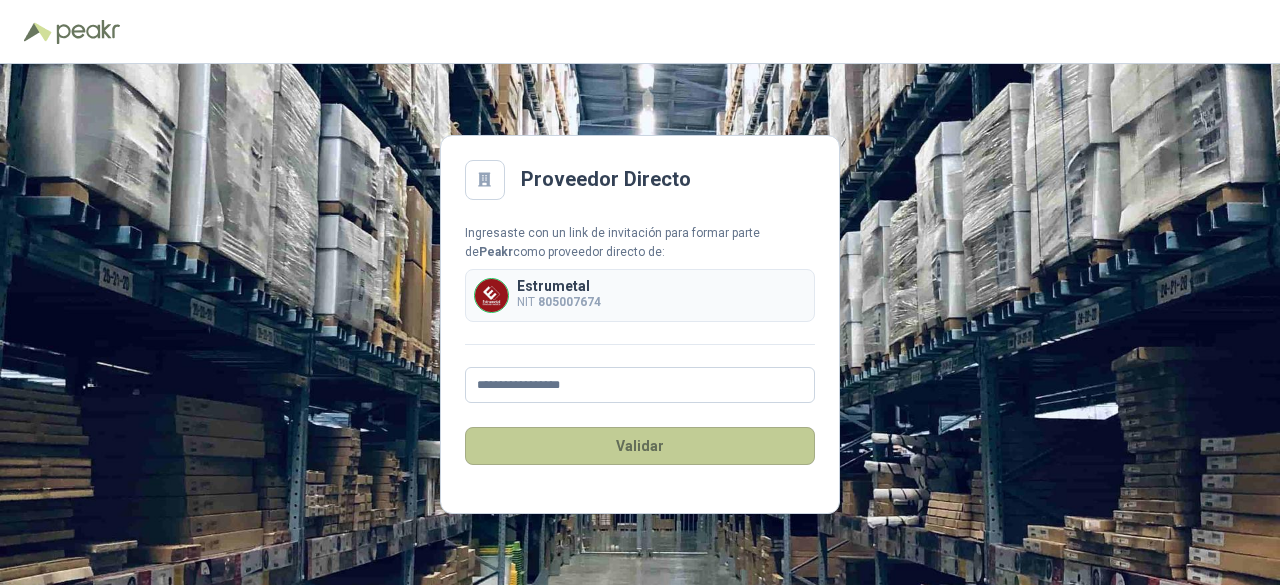 click on "Validar" at bounding box center (640, 446) 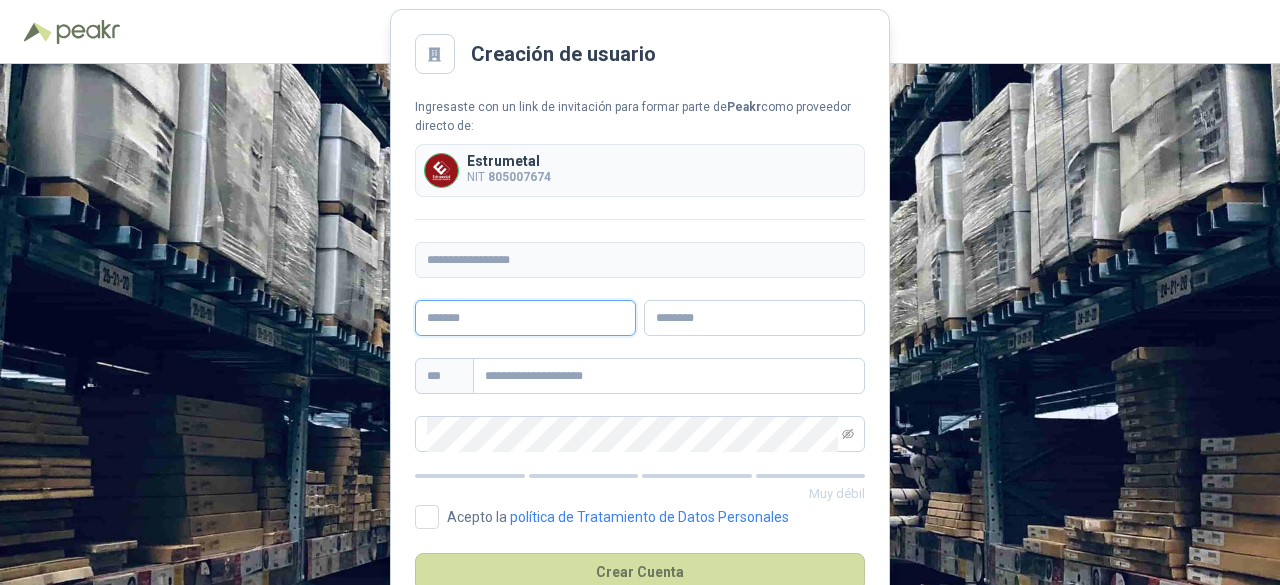 click at bounding box center (525, 318) 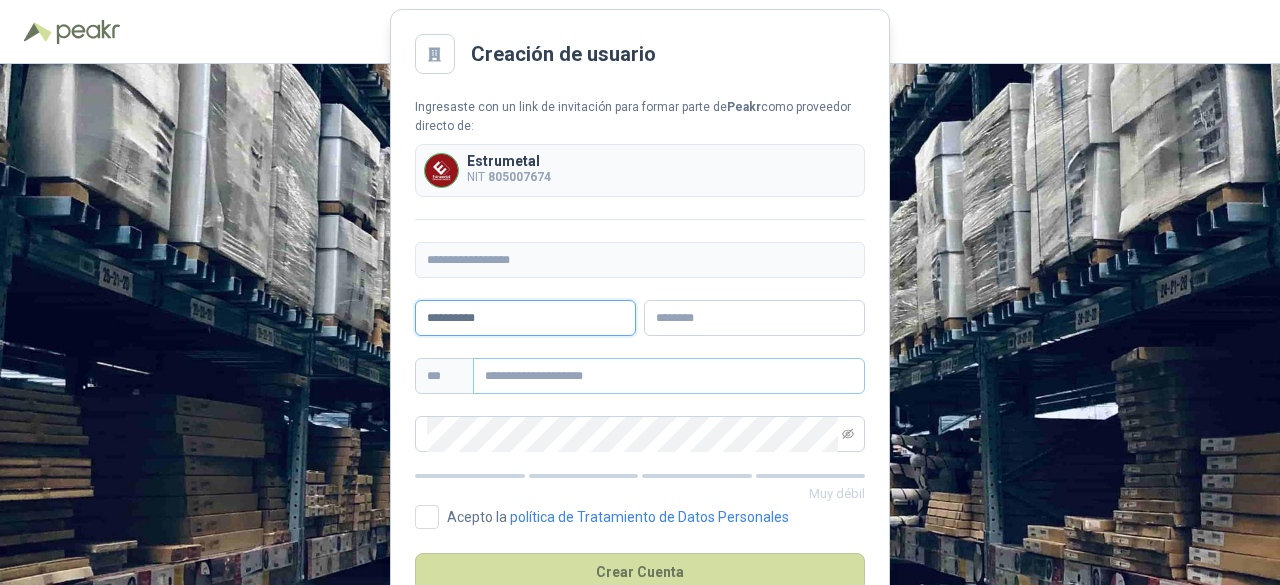 type on "**********" 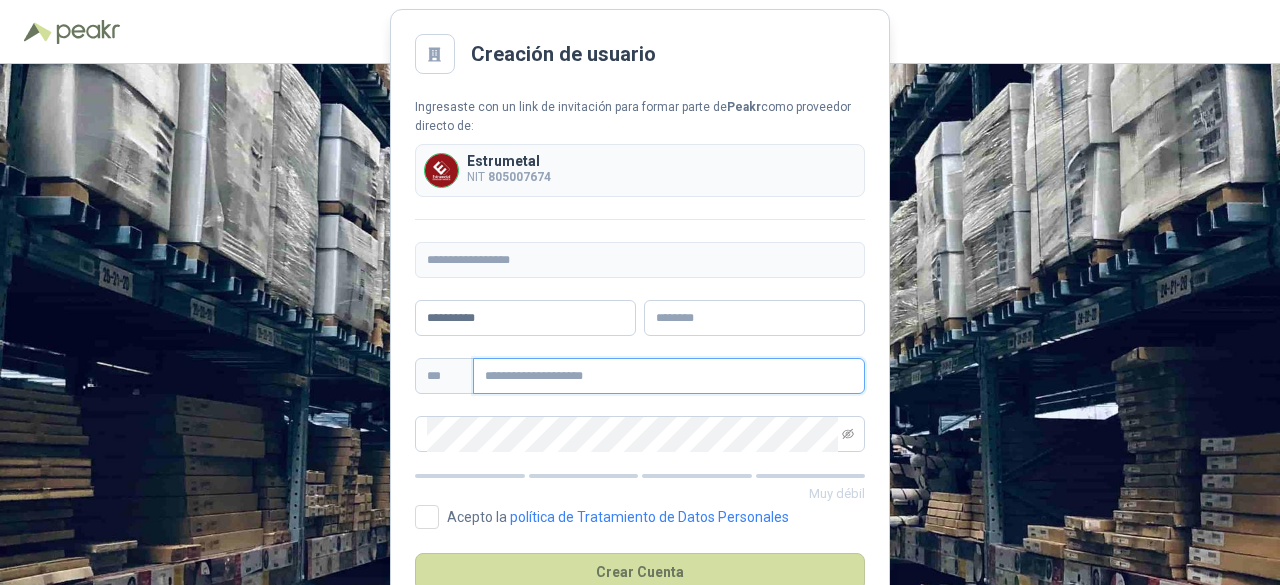 click at bounding box center [669, 376] 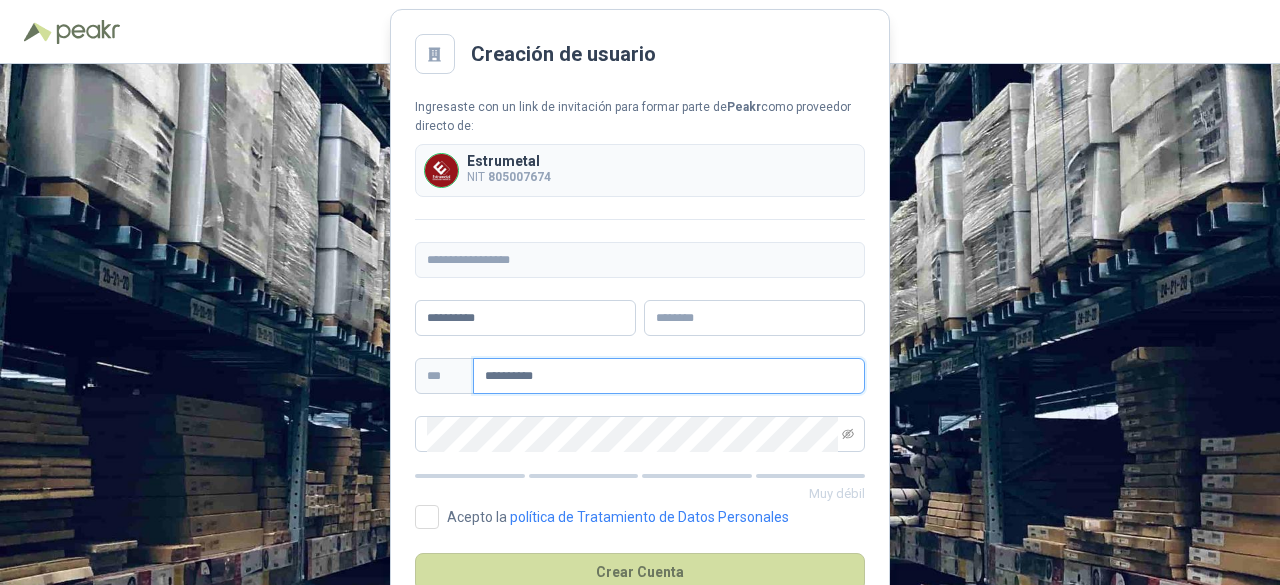 type on "**********" 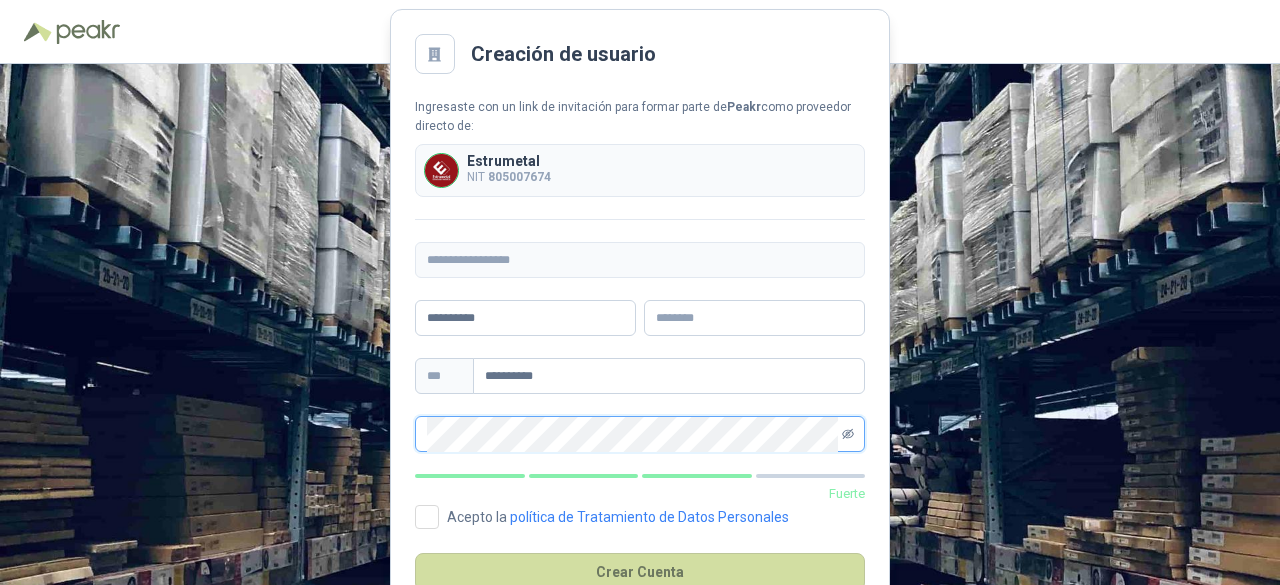 click 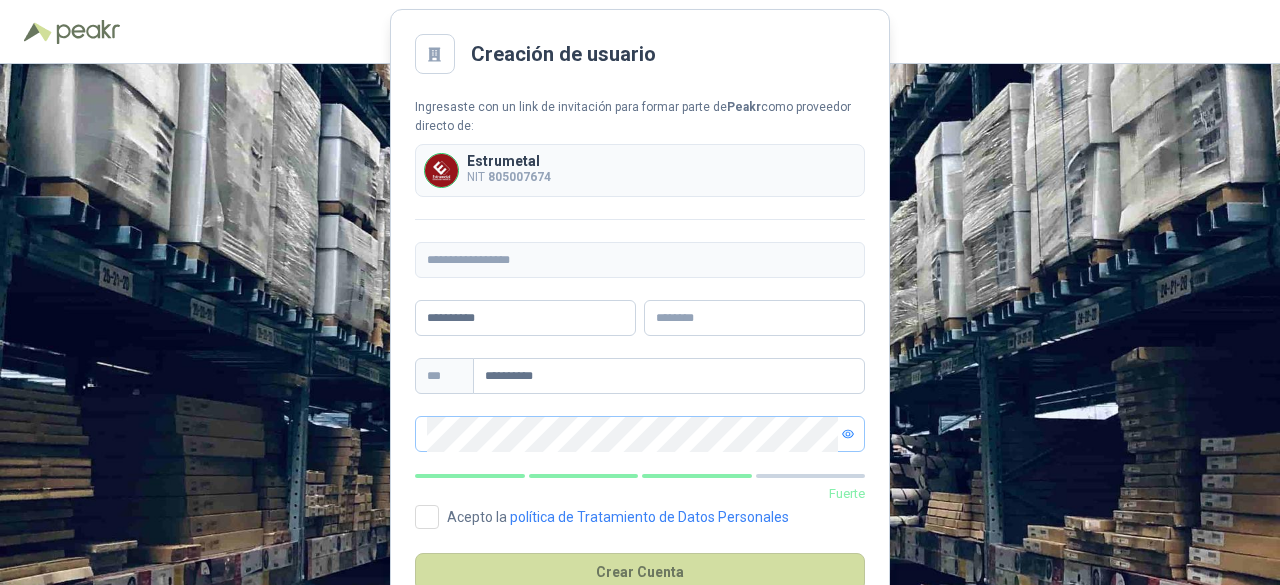 click on "**********" at bounding box center (640, 275) 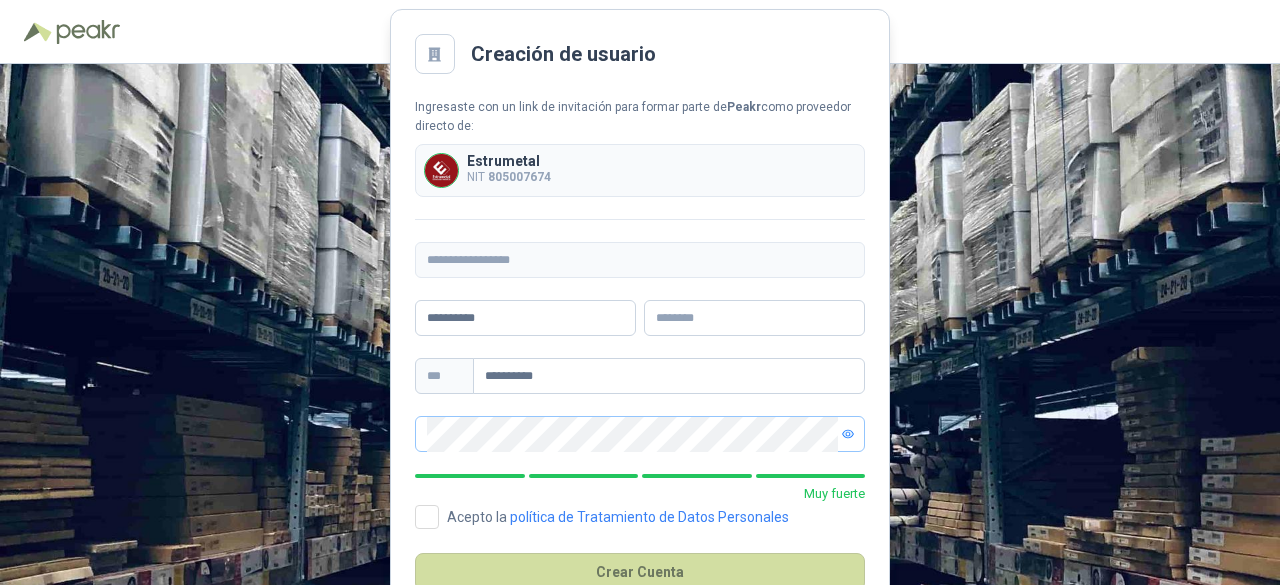 drag, startPoint x: 514, startPoint y: 415, endPoint x: 401, endPoint y: 258, distance: 193.43733 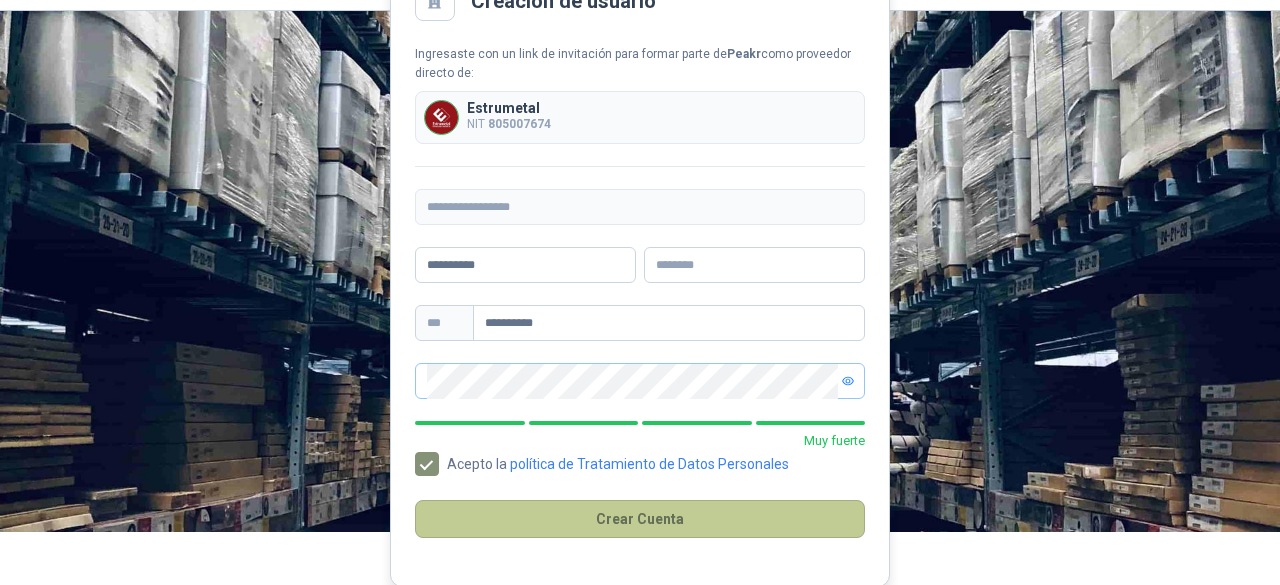click on "Crear Cuenta" at bounding box center (640, 519) 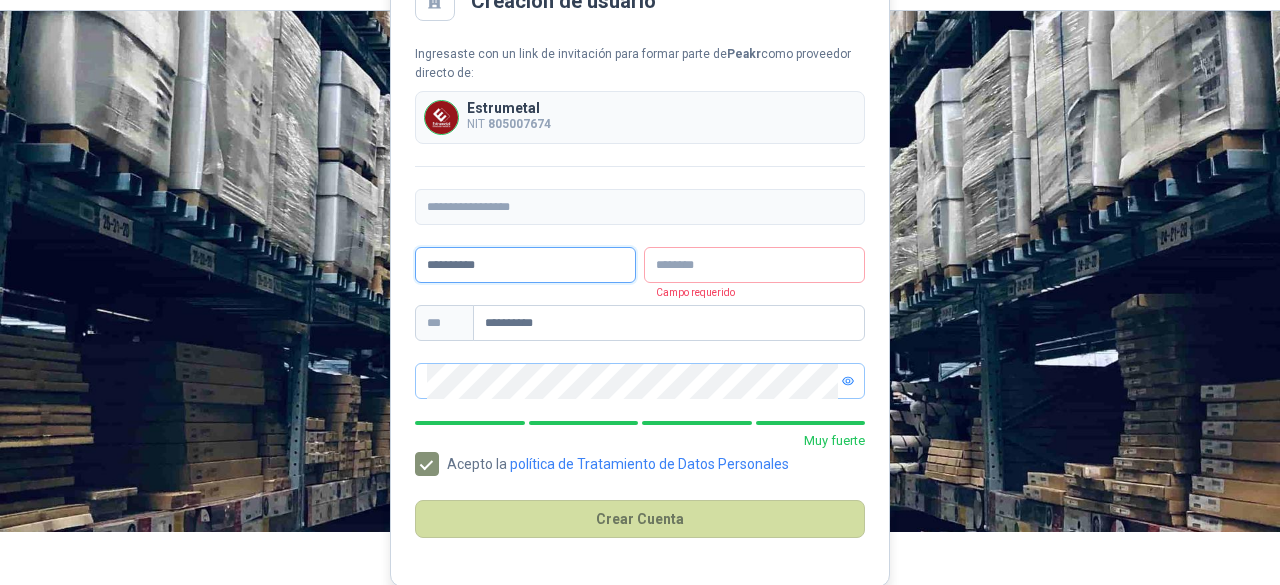 click on "**********" at bounding box center [525, 265] 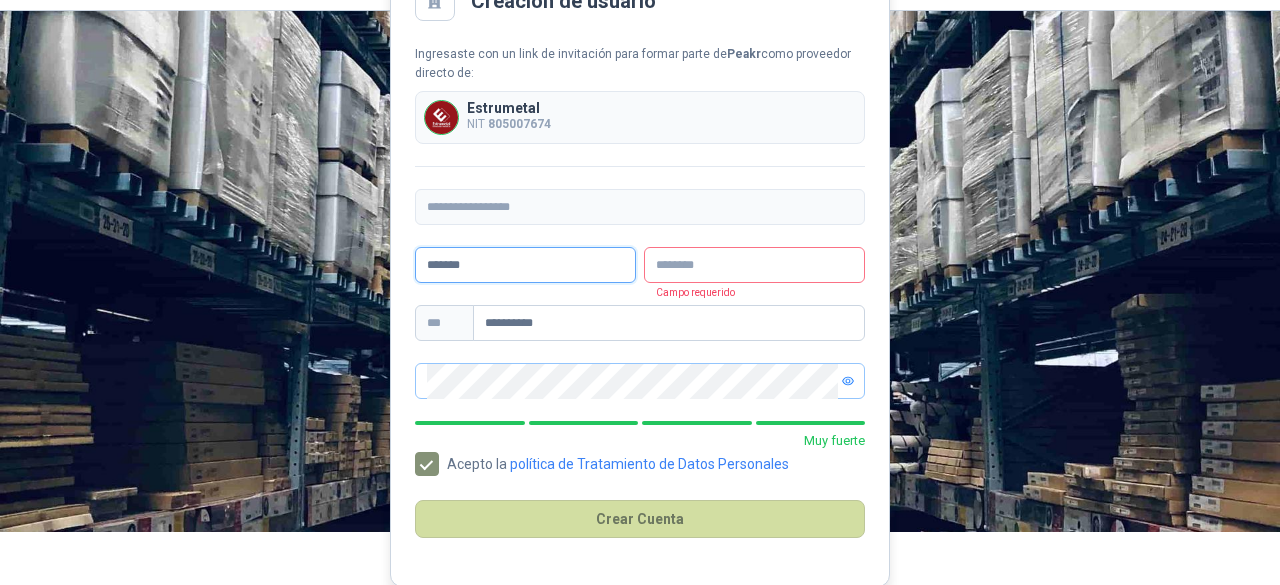 type on "******" 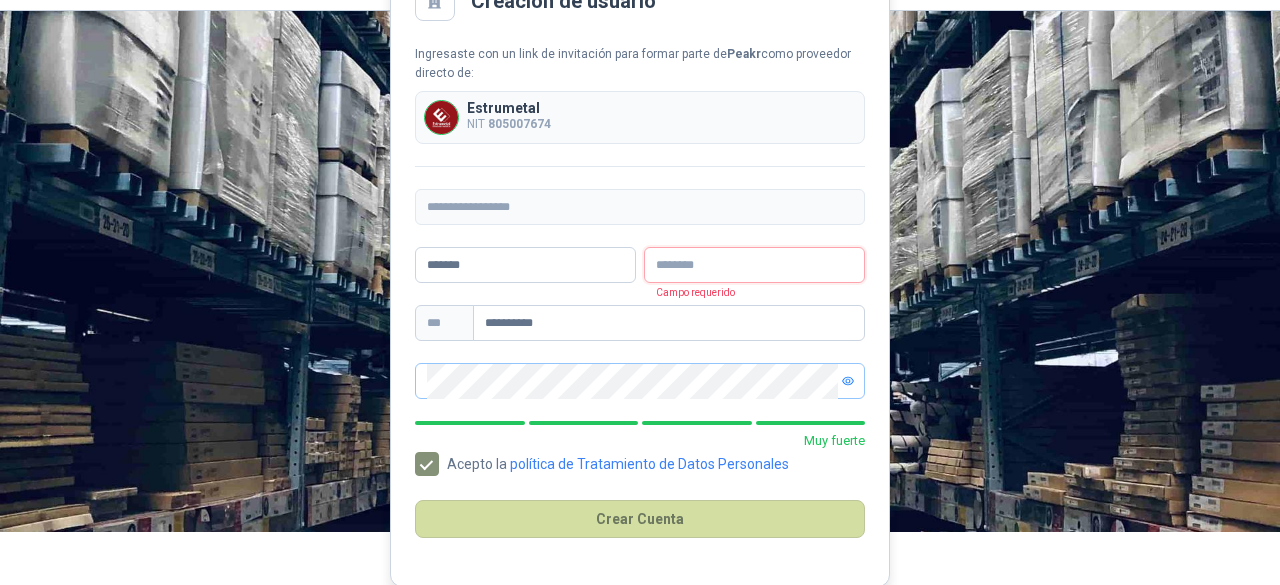 click at bounding box center (754, 265) 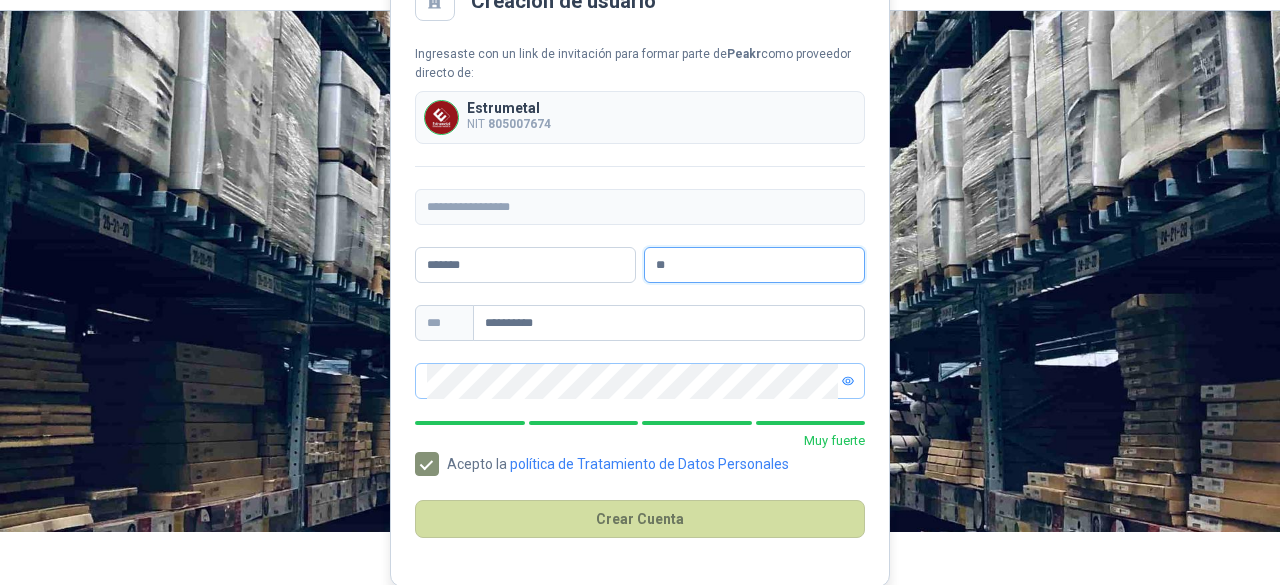 type on "*" 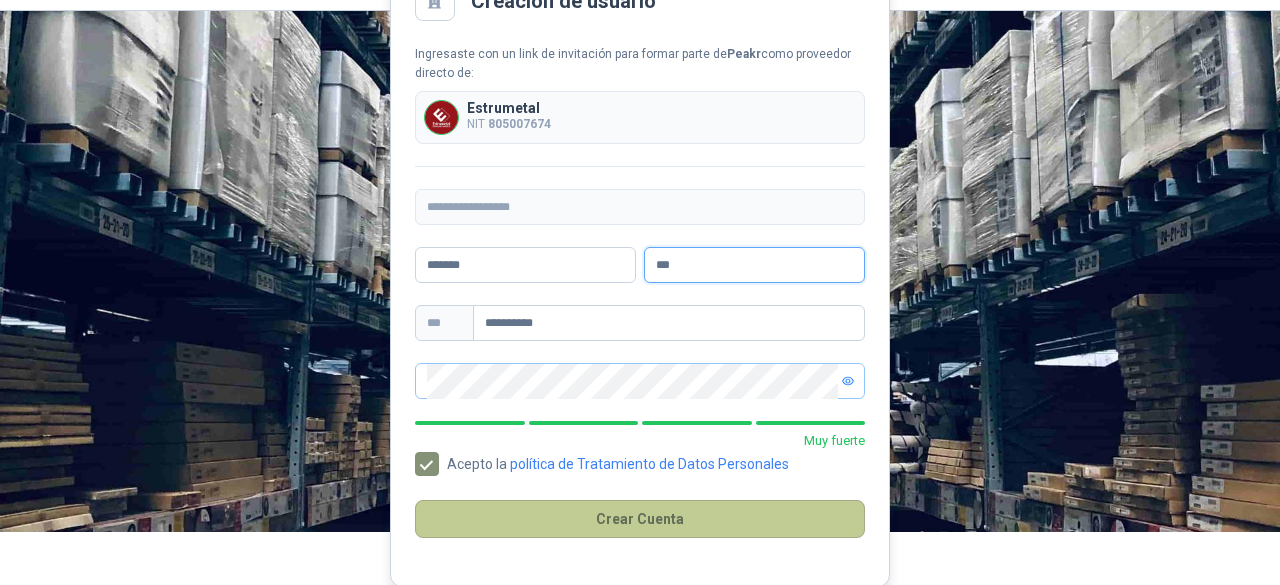 type on "***" 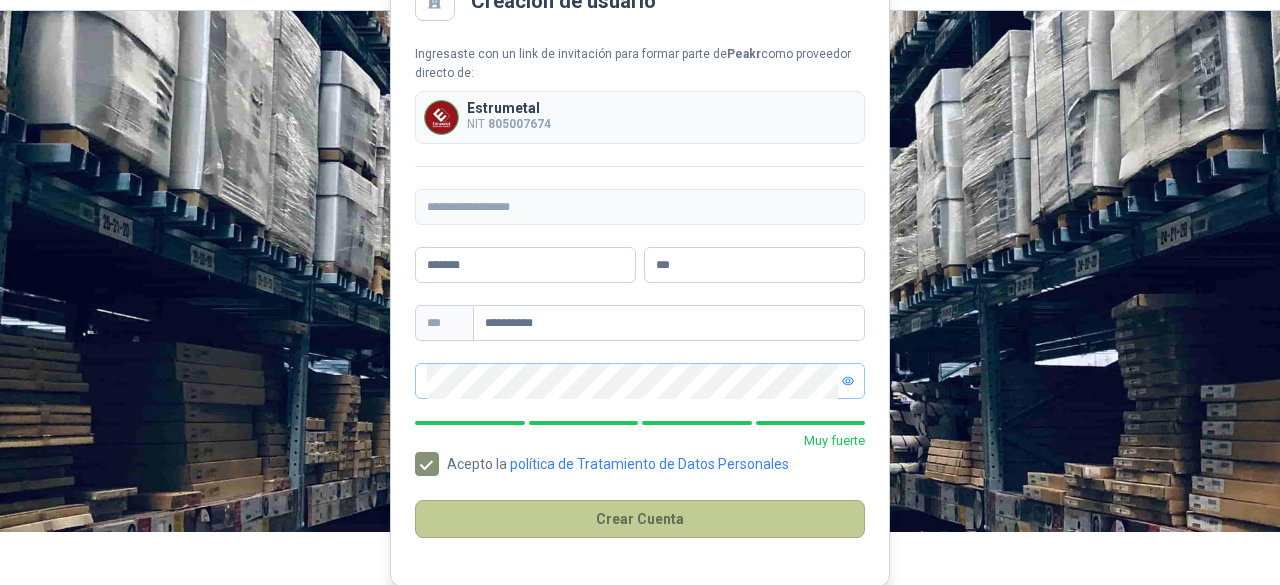 click on "Crear Cuenta" at bounding box center [640, 519] 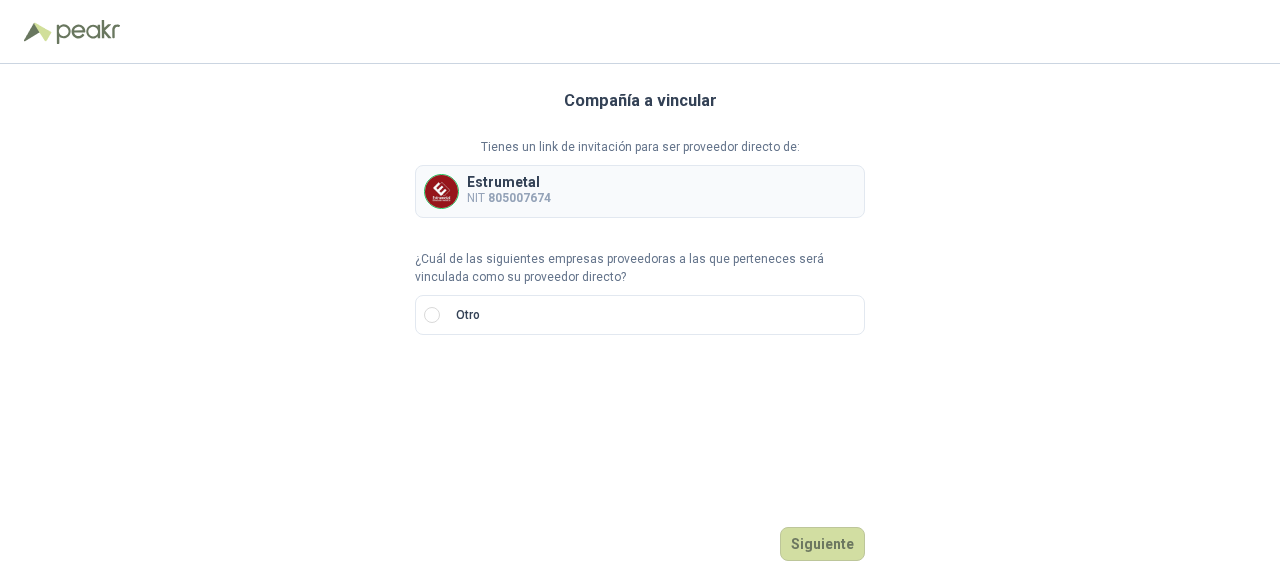 click on "805007674" at bounding box center (519, 198) 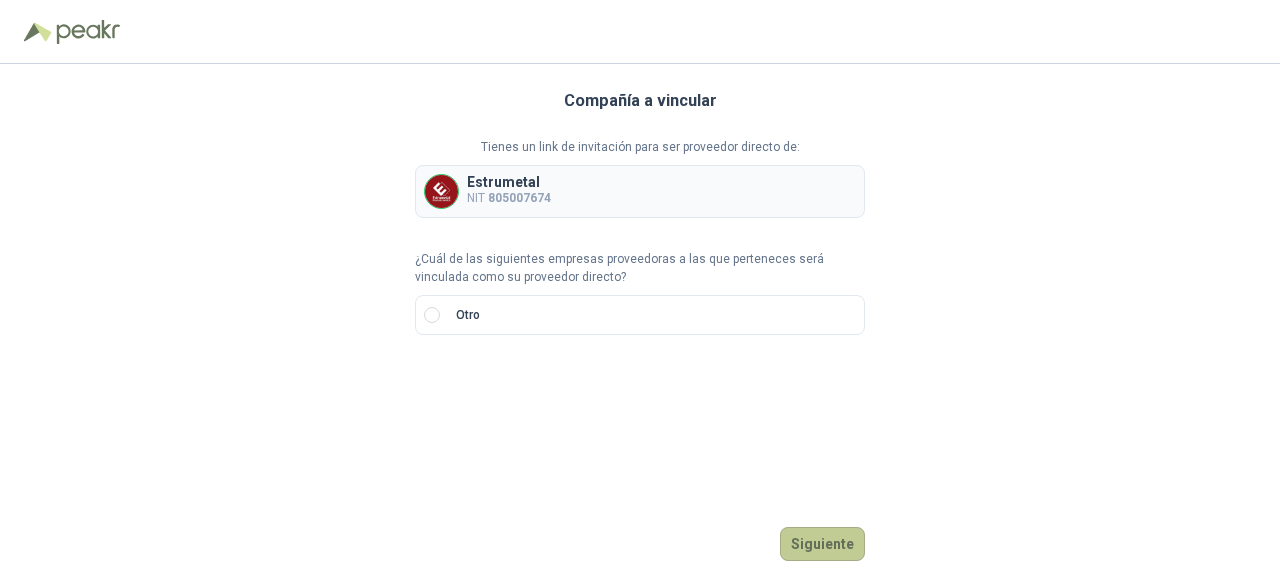 click on "Siguiente" at bounding box center [822, 544] 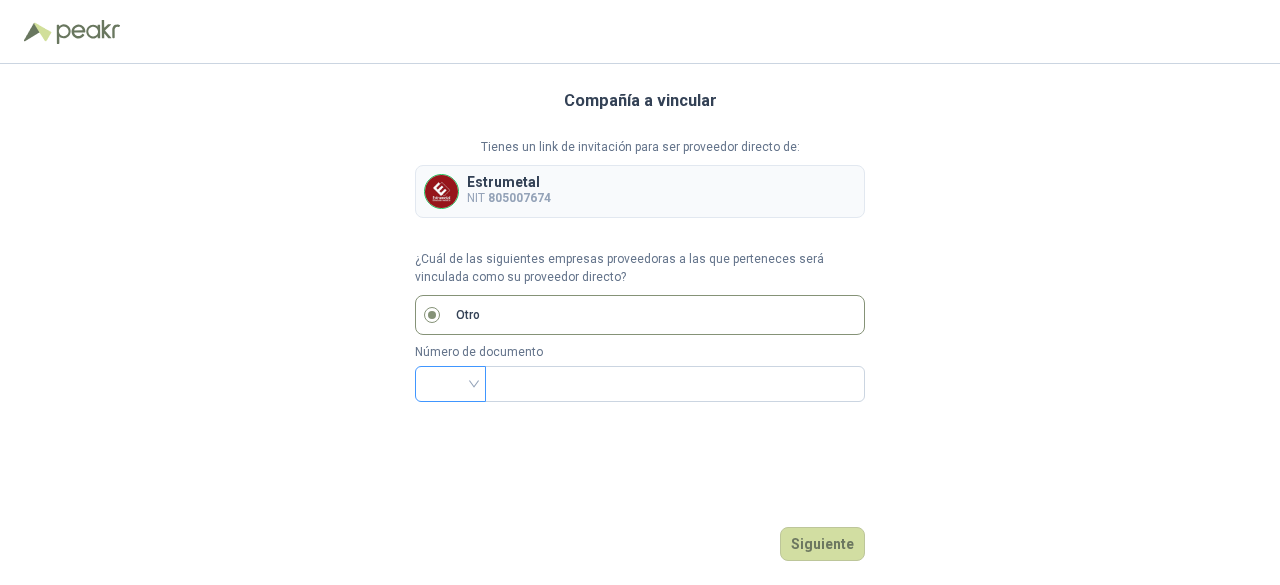 click at bounding box center [450, 382] 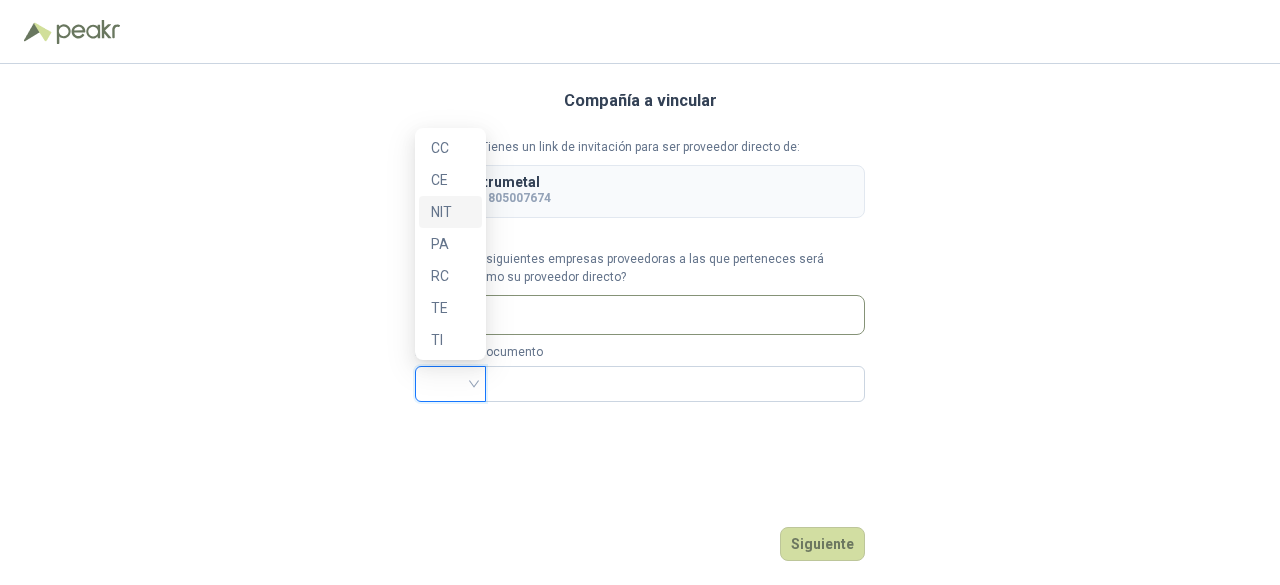 click on "NIT" at bounding box center [450, 212] 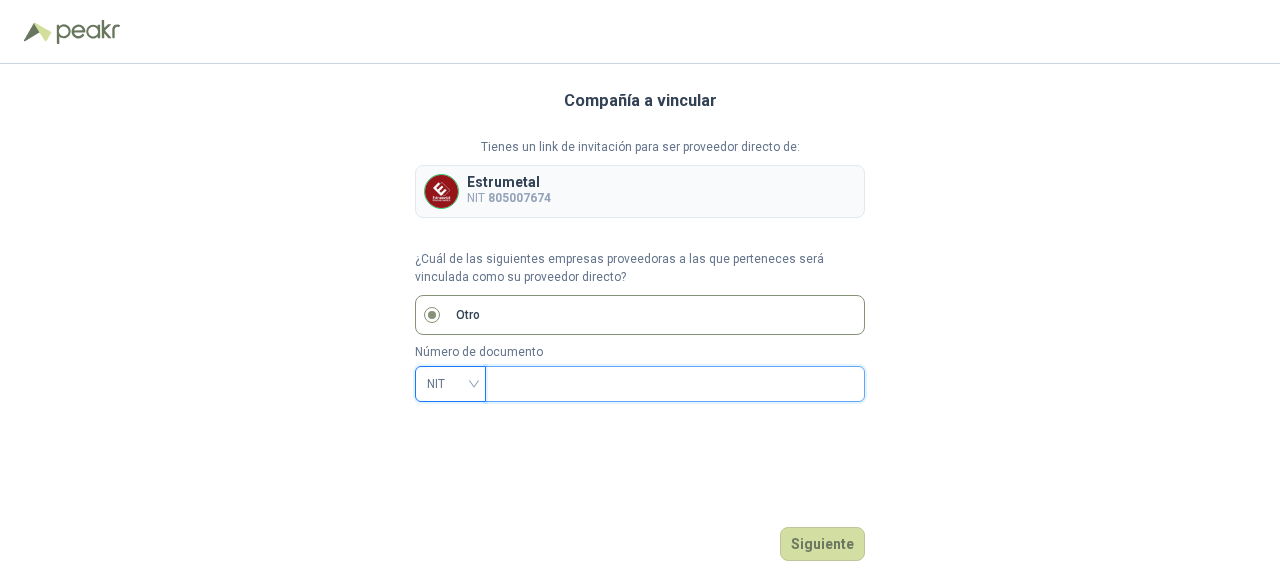 click at bounding box center [673, 384] 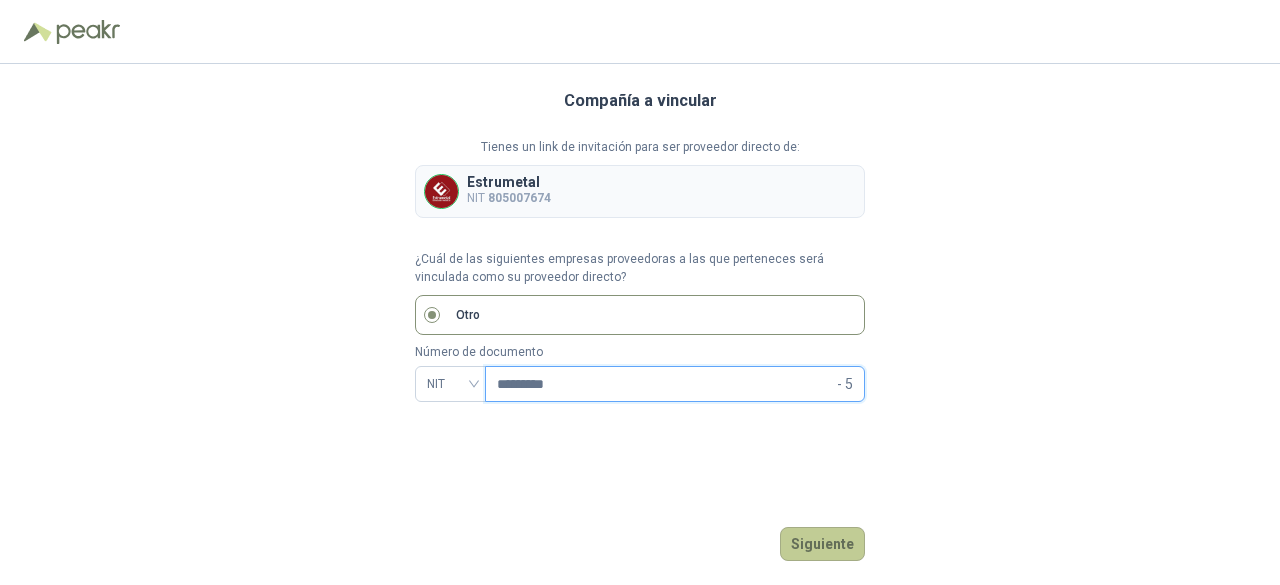 type on "*********" 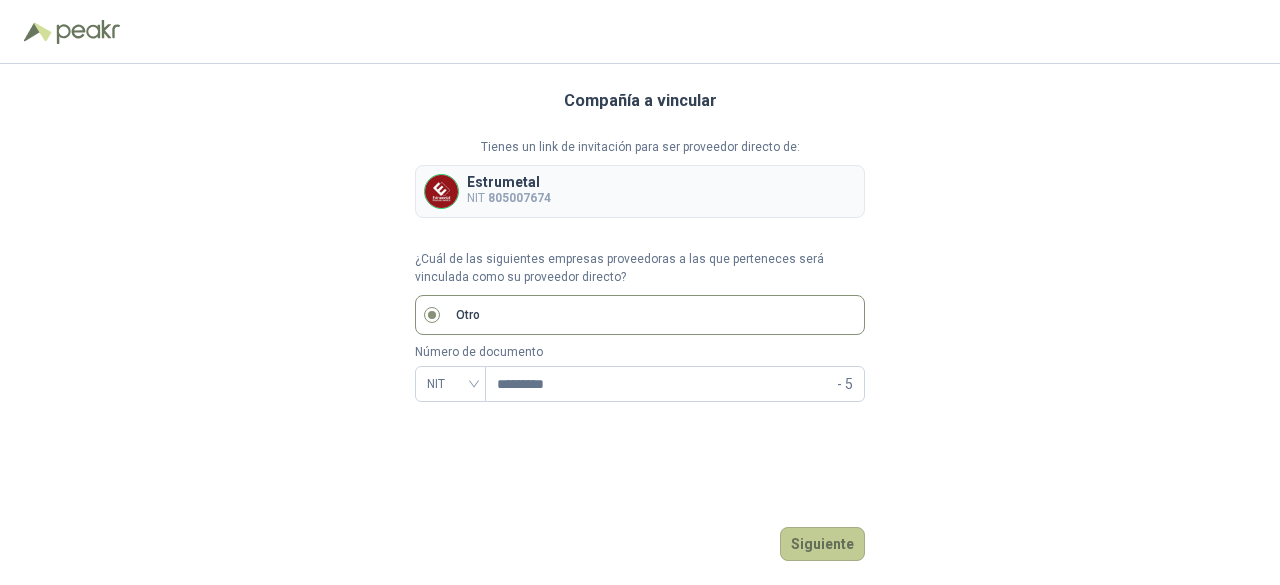 click on "Siguiente" at bounding box center (822, 544) 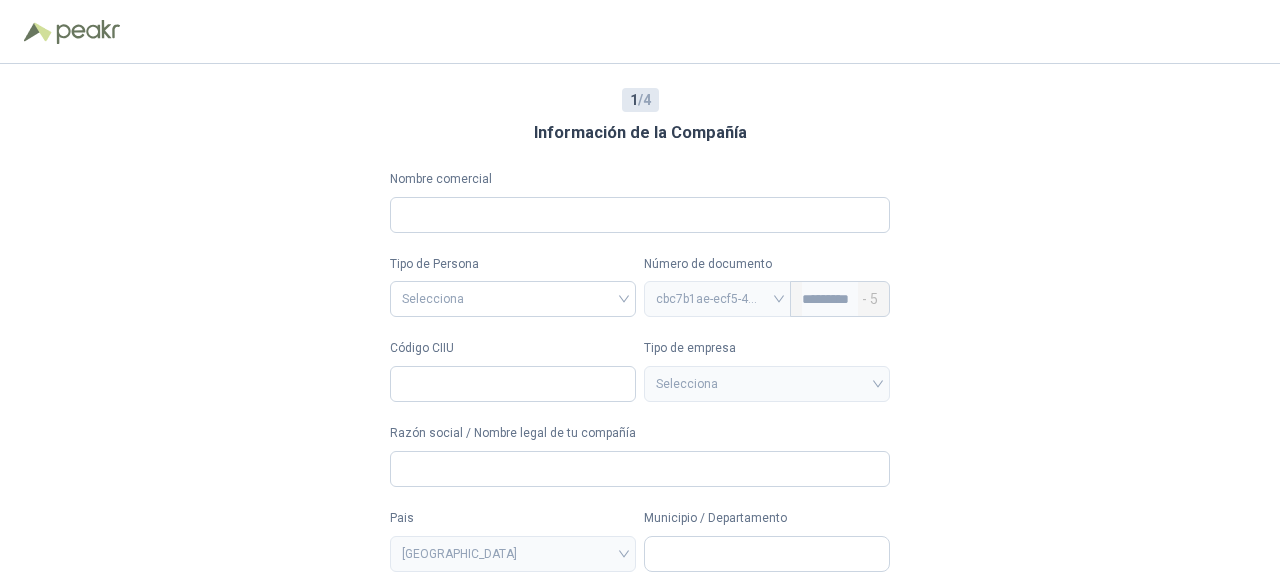type 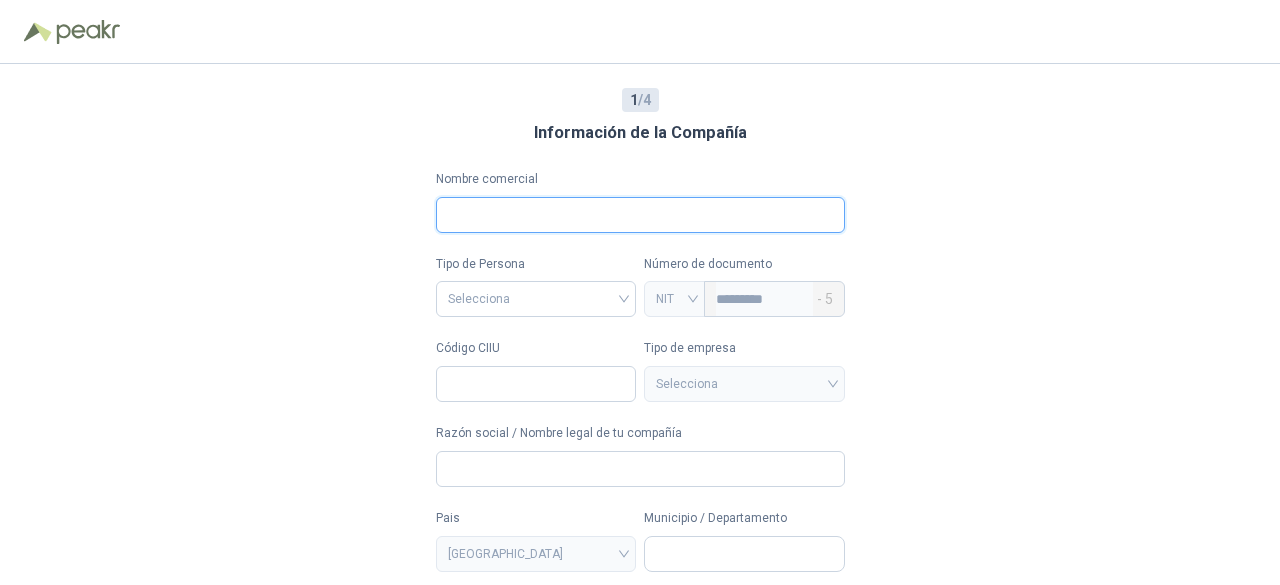 click on "Nombre comercial" at bounding box center [640, 215] 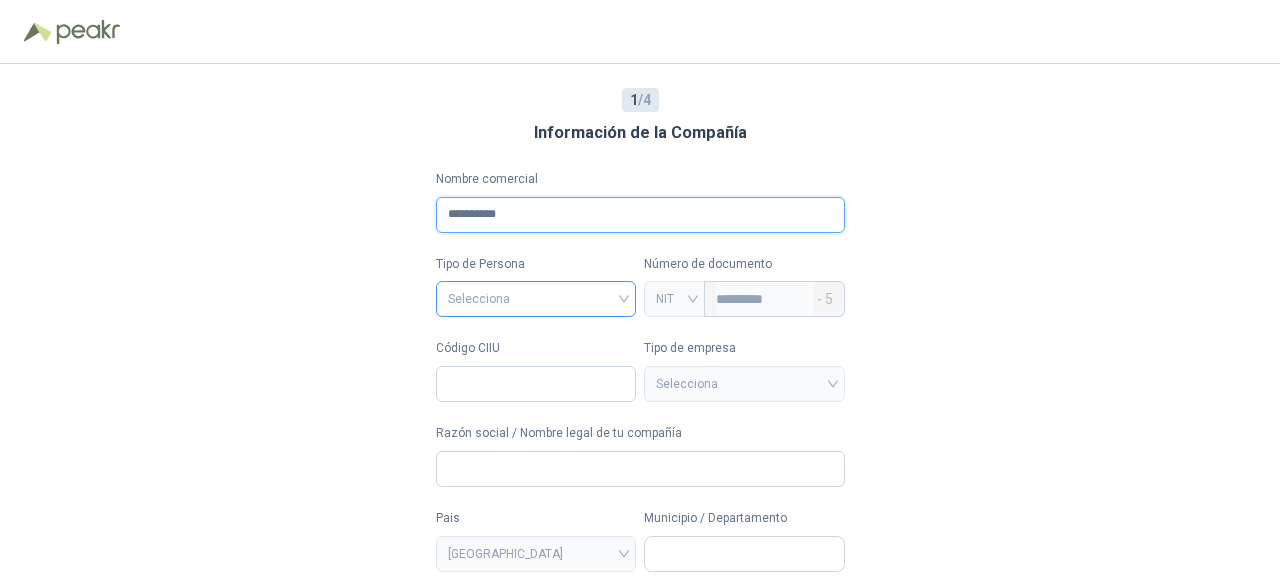 type on "**********" 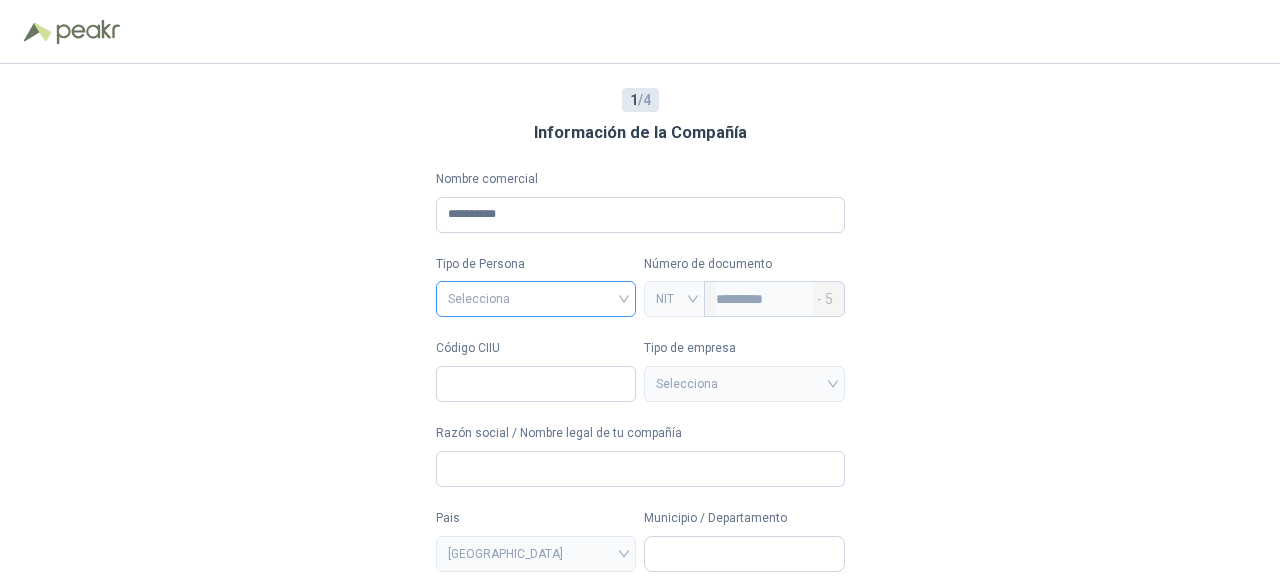 click at bounding box center (536, 297) 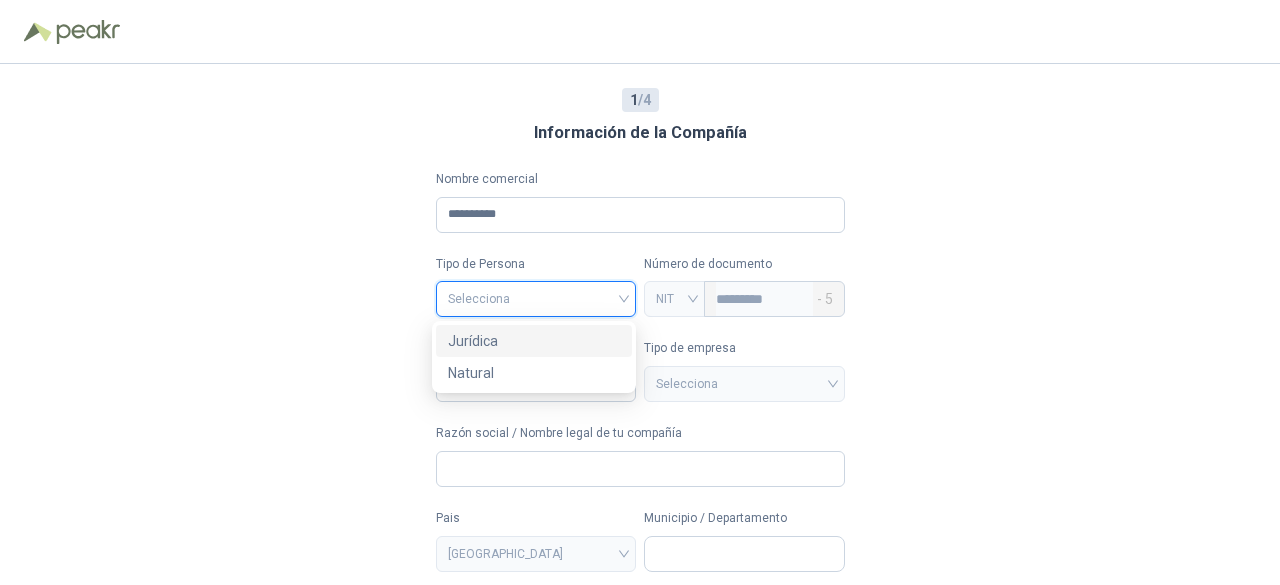 click on "Jurídica" at bounding box center [534, 341] 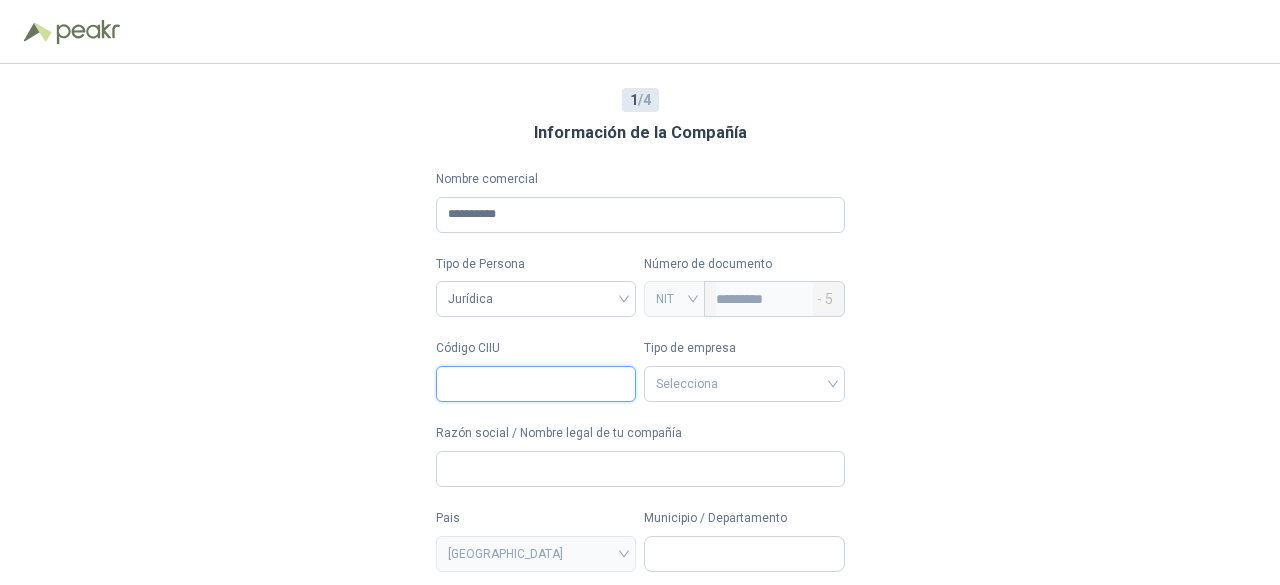 click on "Código CIIU" at bounding box center (536, 384) 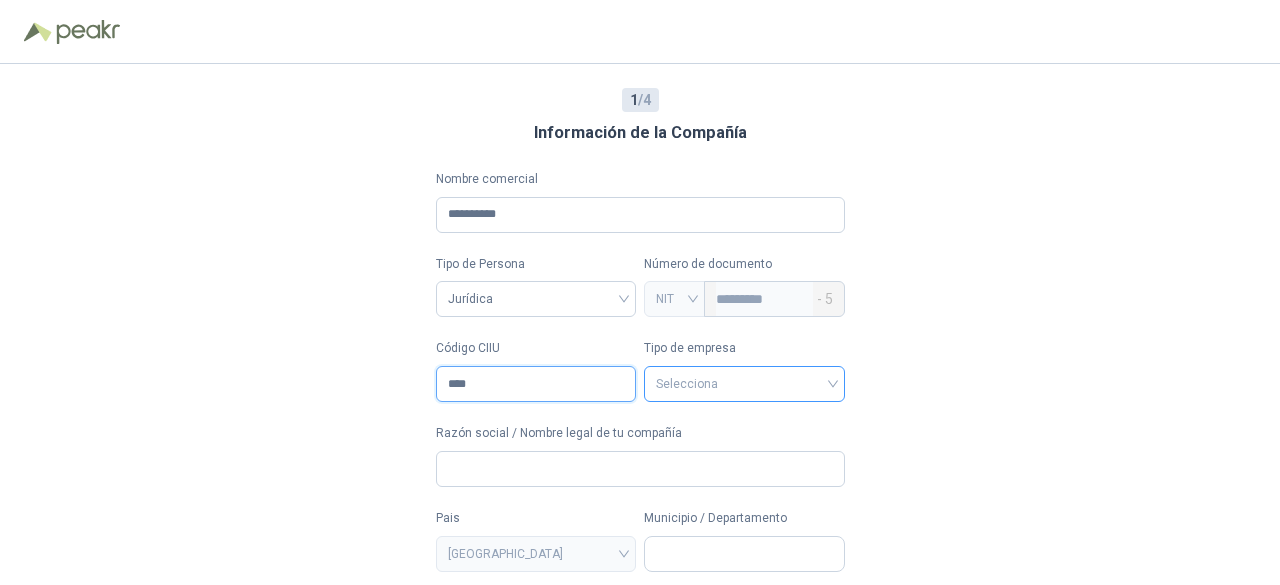 type on "****" 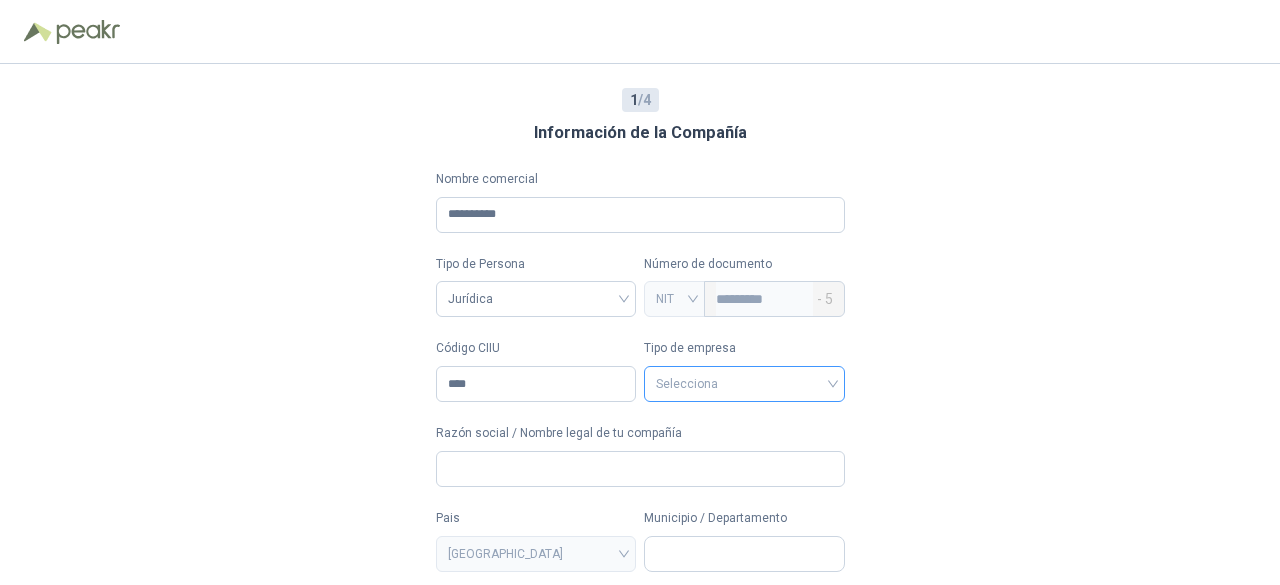 click at bounding box center (744, 382) 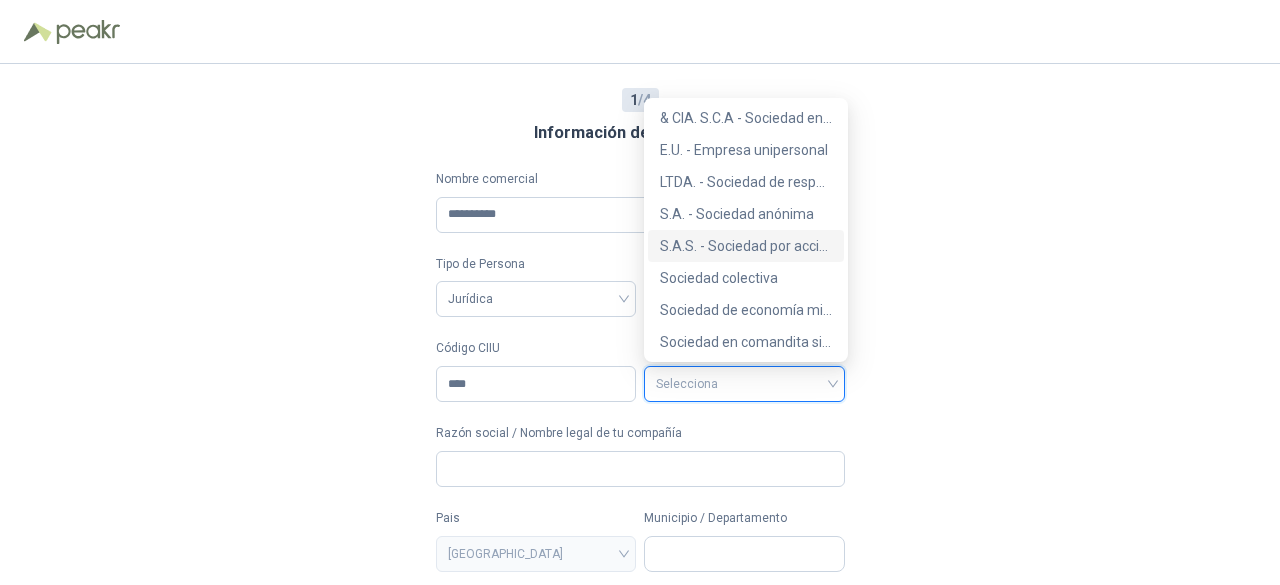 click on "S.A.S. - Sociedad por acciones simplificada" at bounding box center [746, 246] 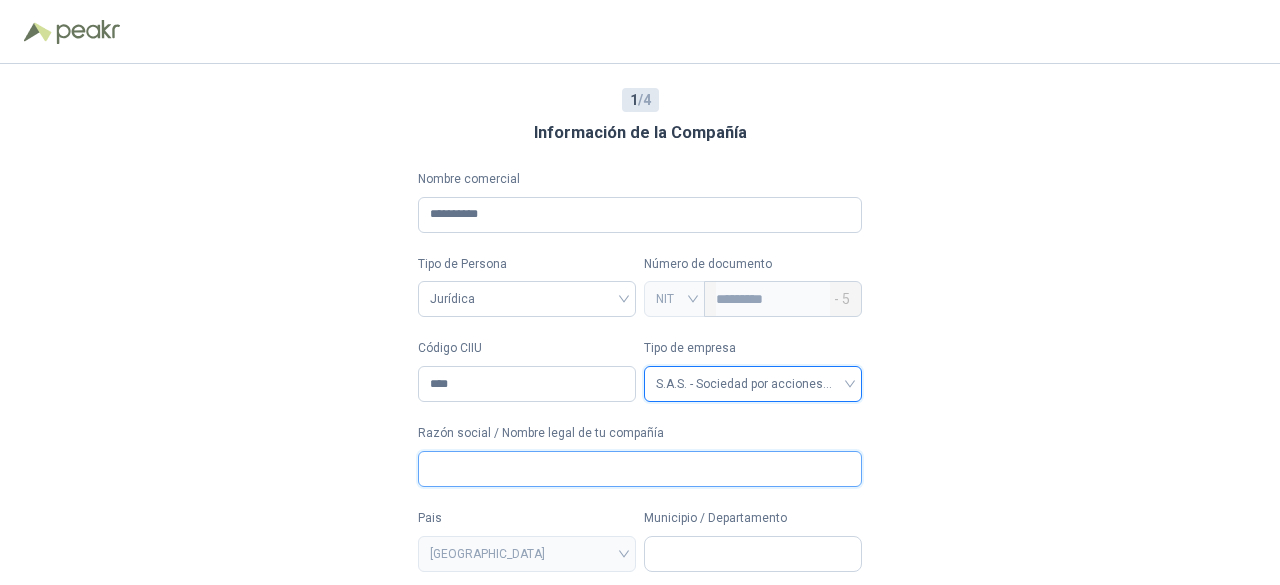 click on "Razón social / Nombre legal de tu compañía" at bounding box center (640, 469) 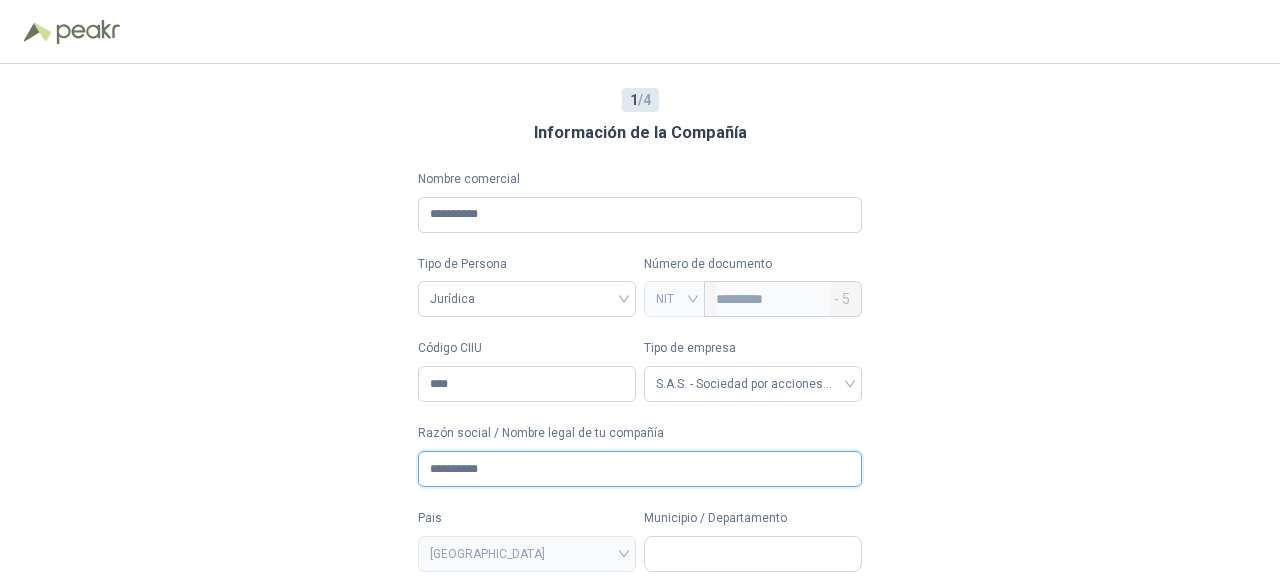 scroll, scrollTop: 100, scrollLeft: 0, axis: vertical 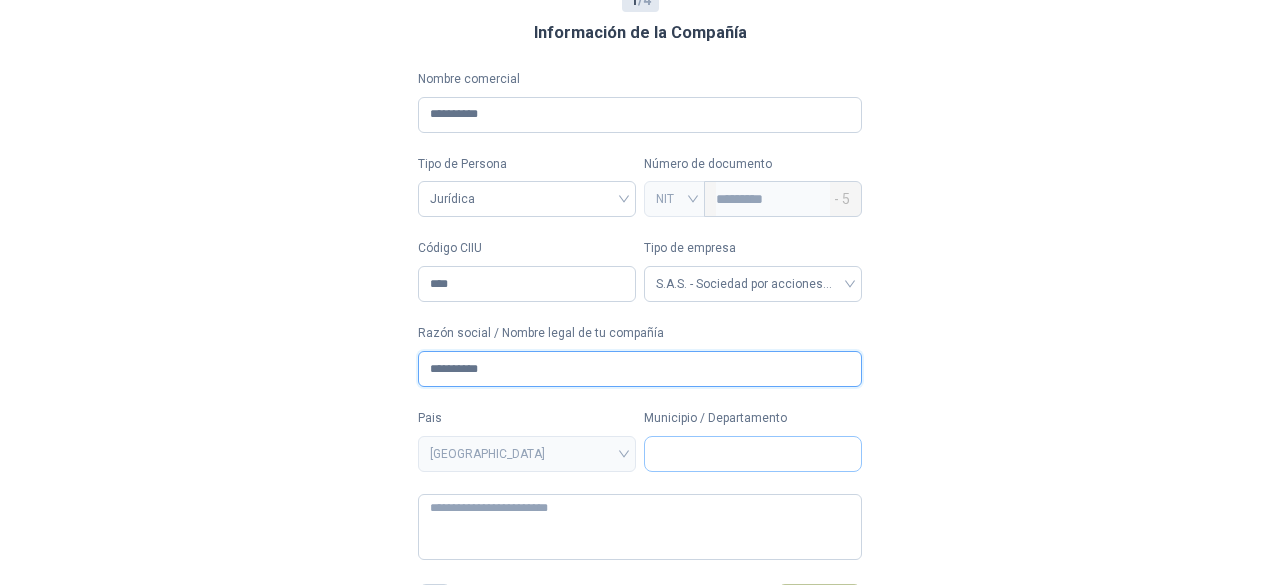 type on "**********" 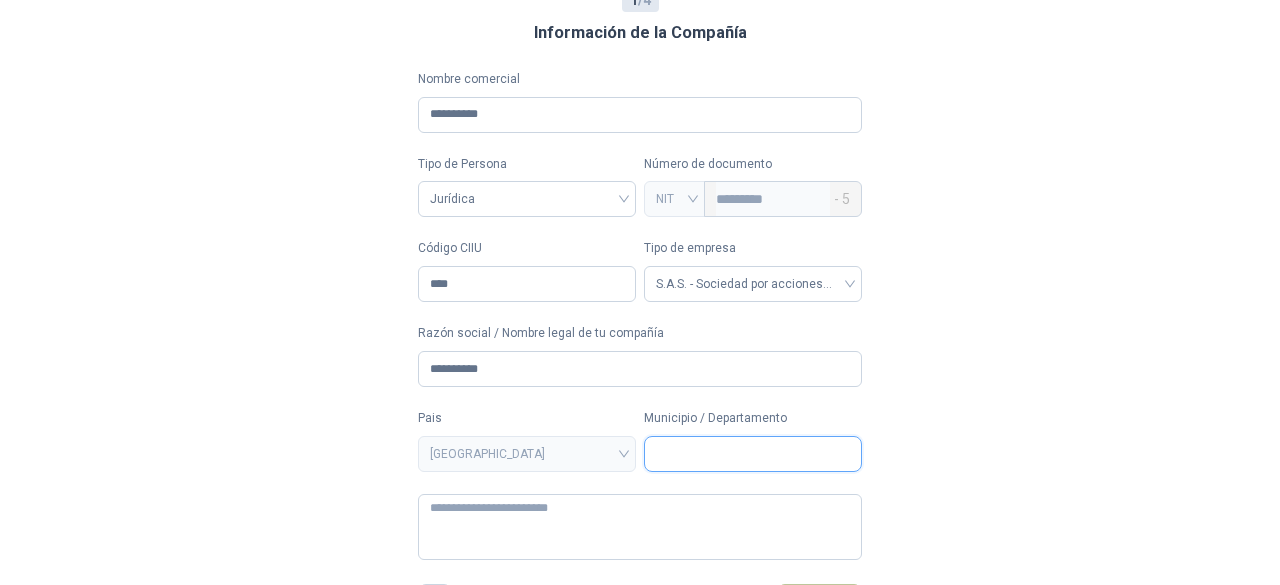 click on "Municipio / Departamento" at bounding box center (753, 454) 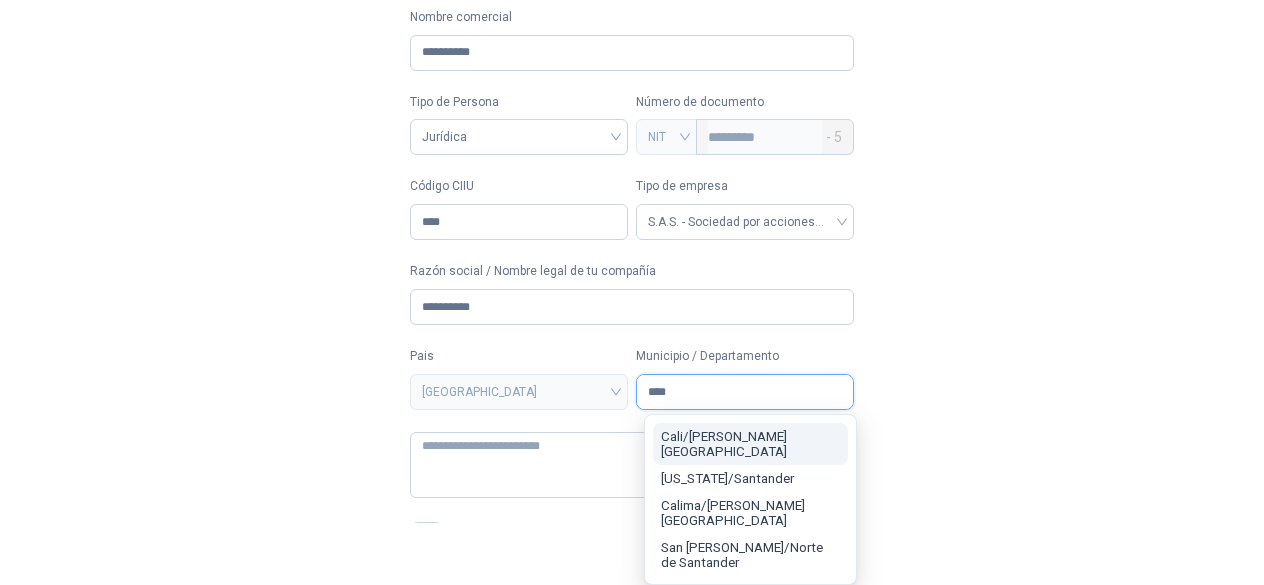 type on "****" 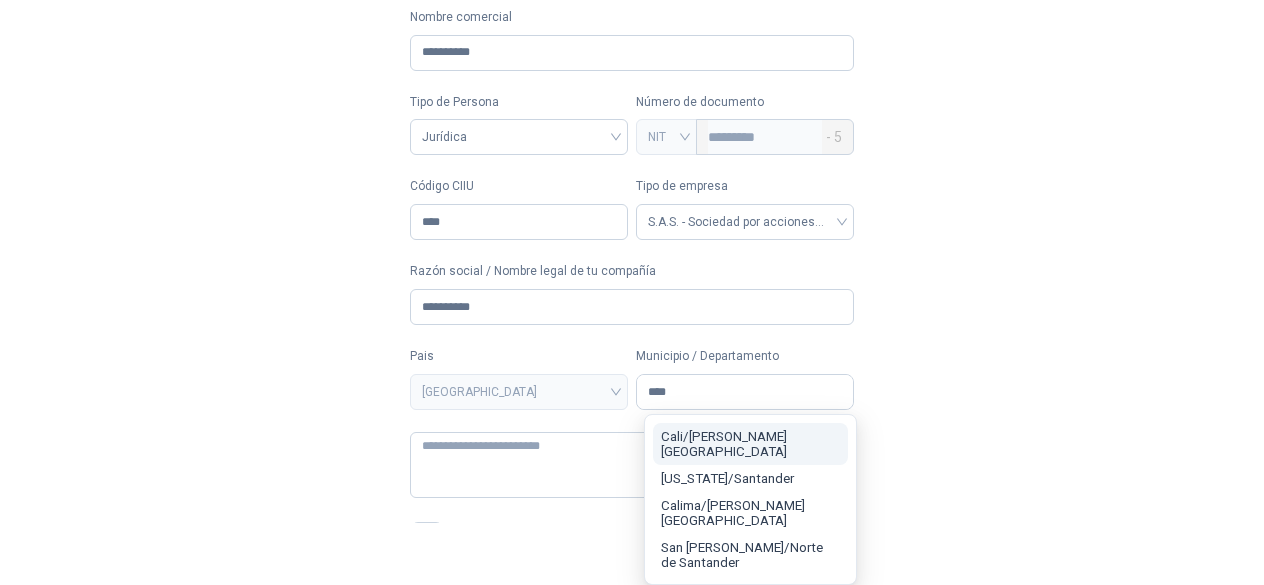 click on "Cali  /  [PERSON_NAME][GEOGRAPHIC_DATA]" at bounding box center [724, 444] 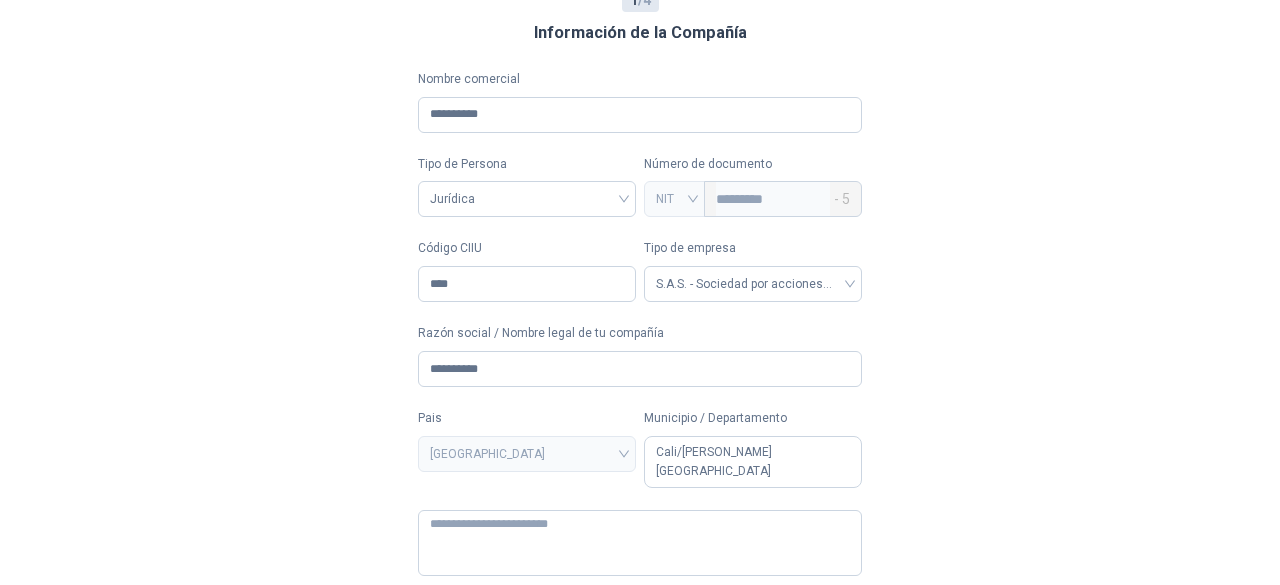 scroll, scrollTop: 133, scrollLeft: 0, axis: vertical 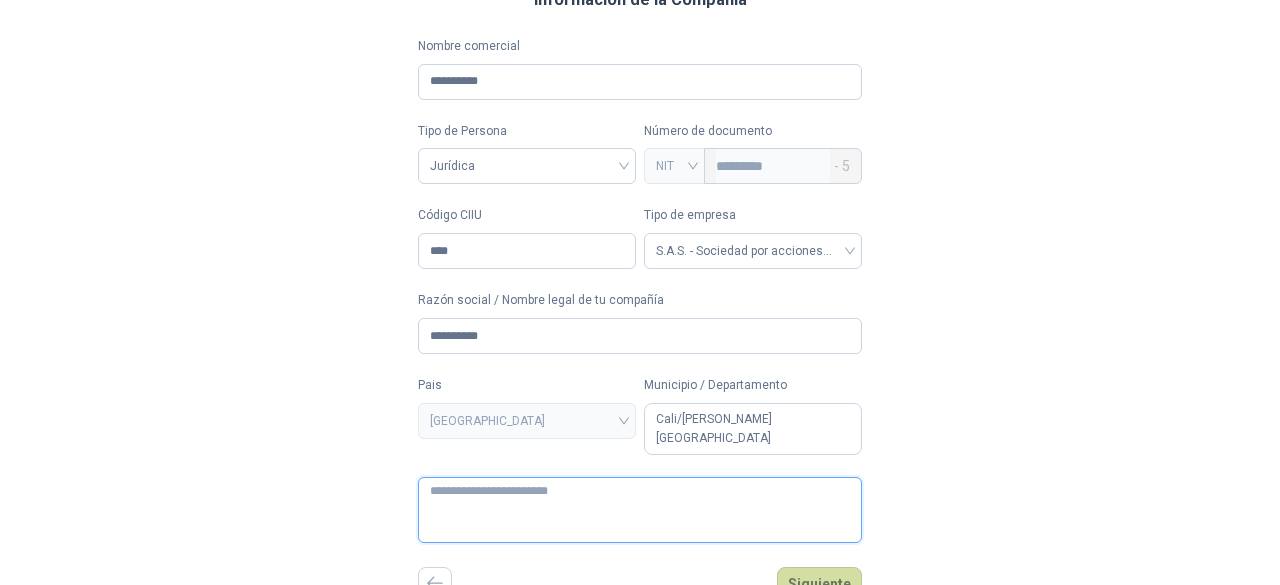 click at bounding box center [640, 510] 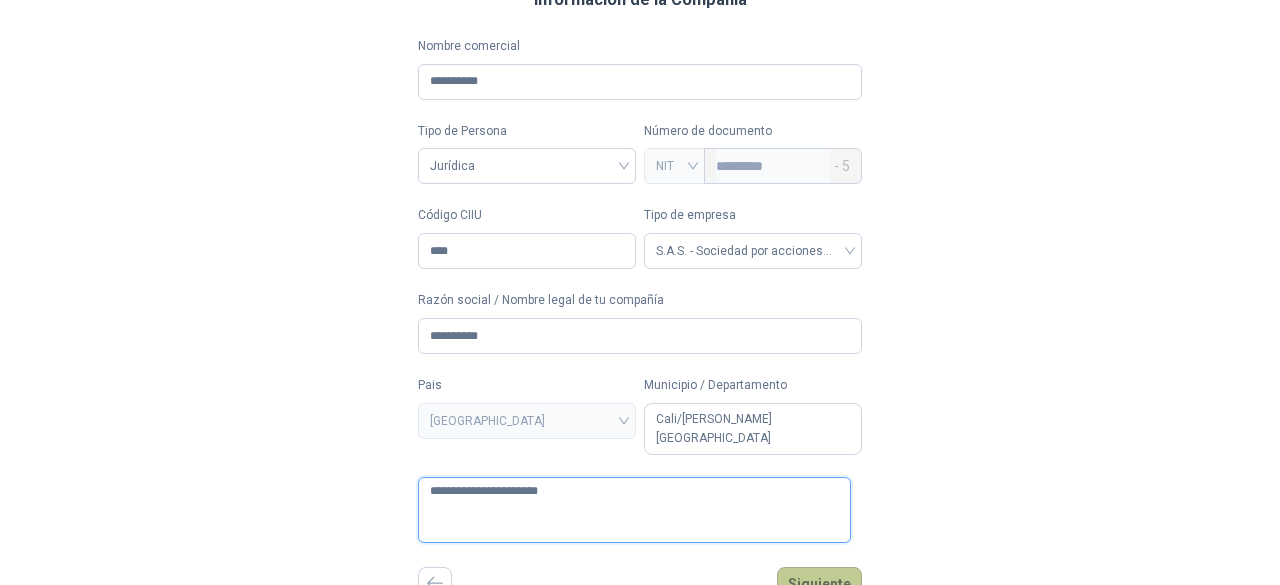 type on "**********" 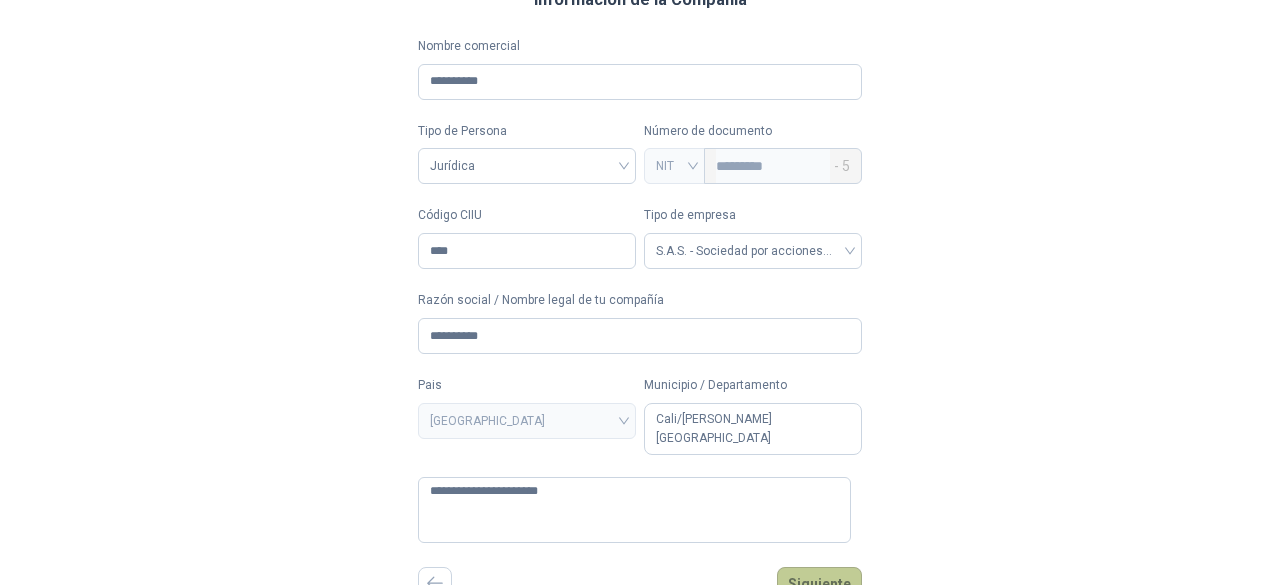 click on "Siguiente" at bounding box center (819, 584) 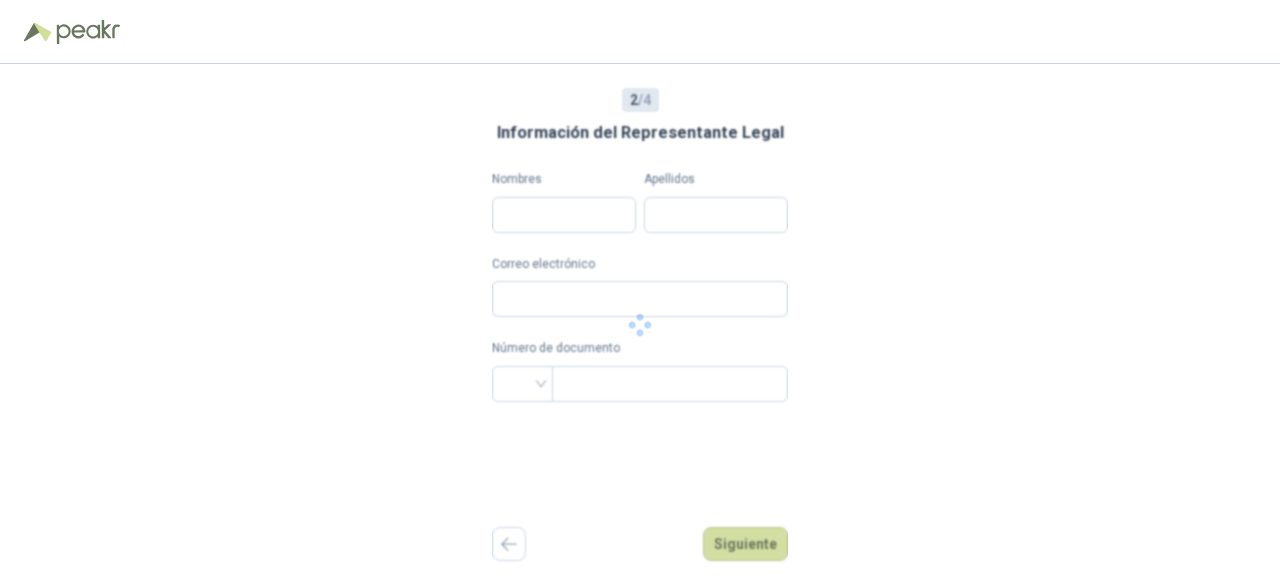 scroll, scrollTop: 0, scrollLeft: 0, axis: both 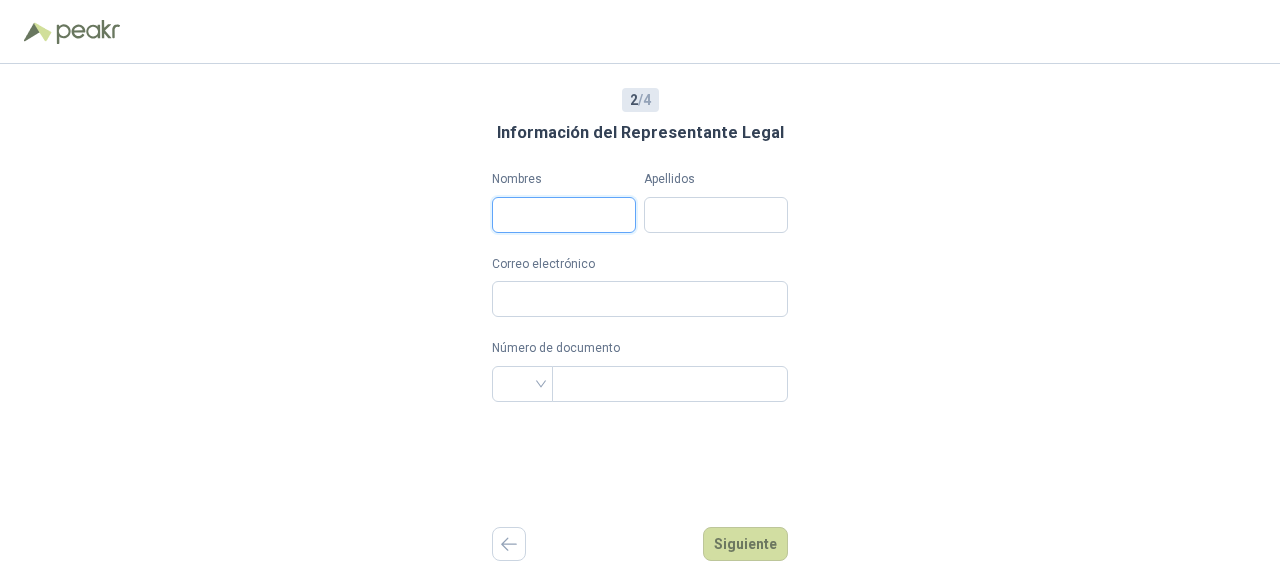 click on "Nombres" at bounding box center (564, 215) 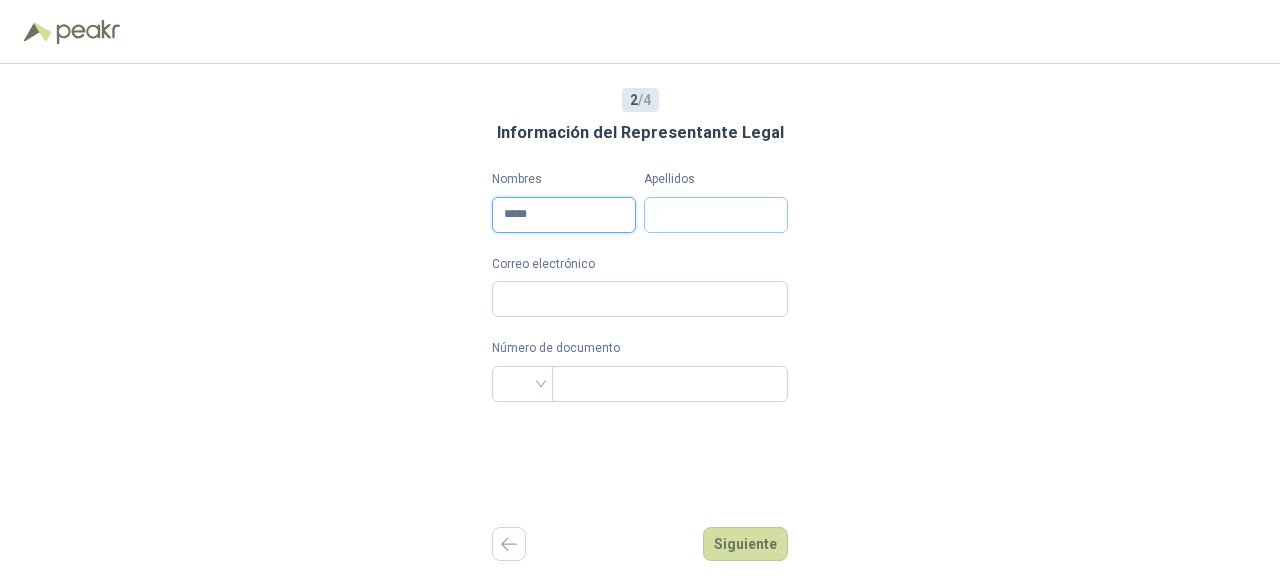 type on "*****" 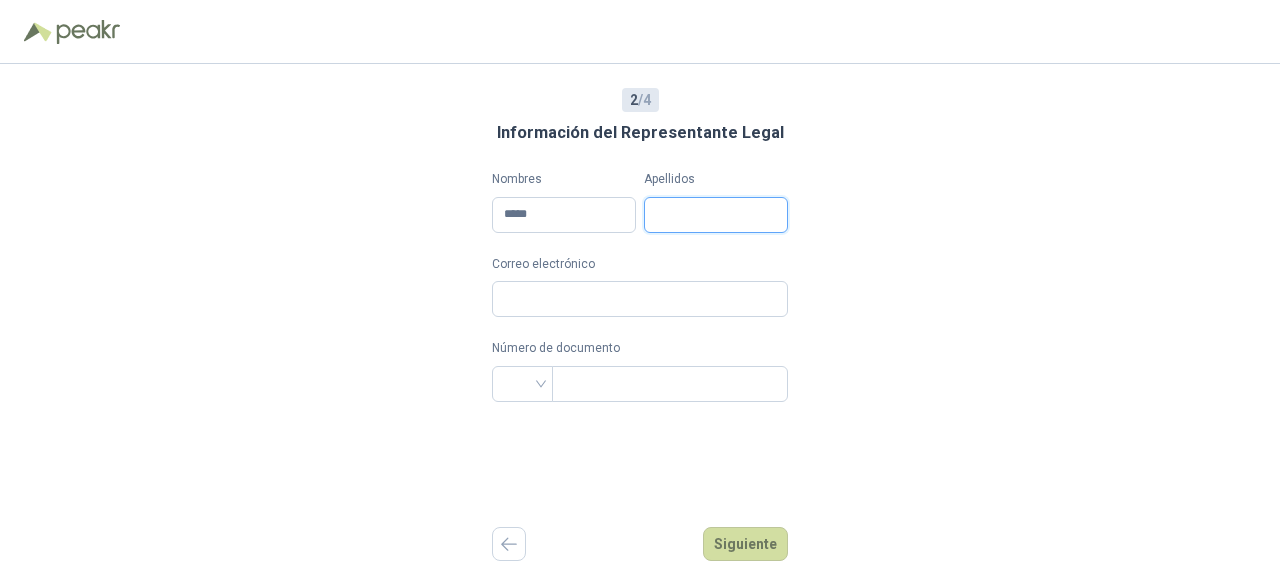 click on "Apellidos" at bounding box center [716, 215] 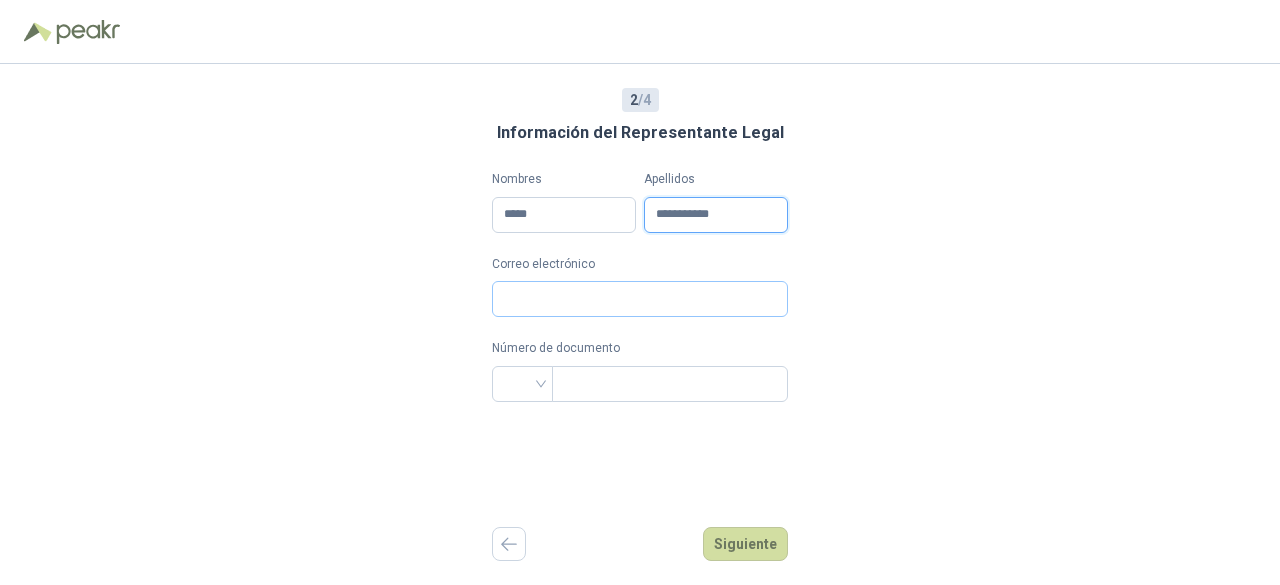 type on "**********" 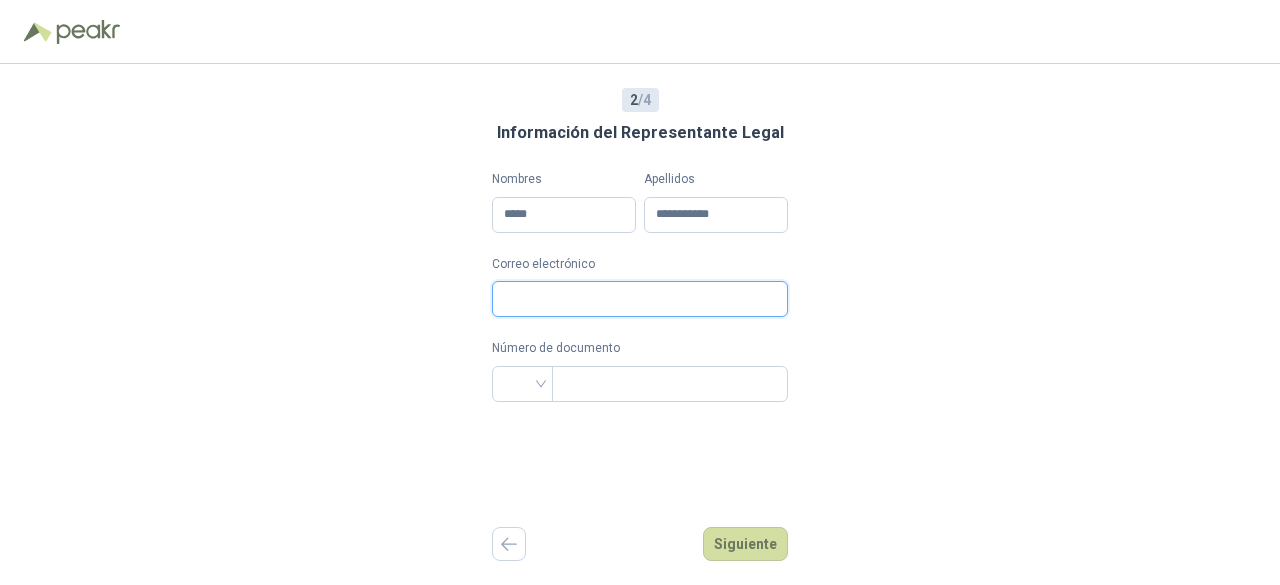 click on "Correo electrónico" at bounding box center (640, 299) 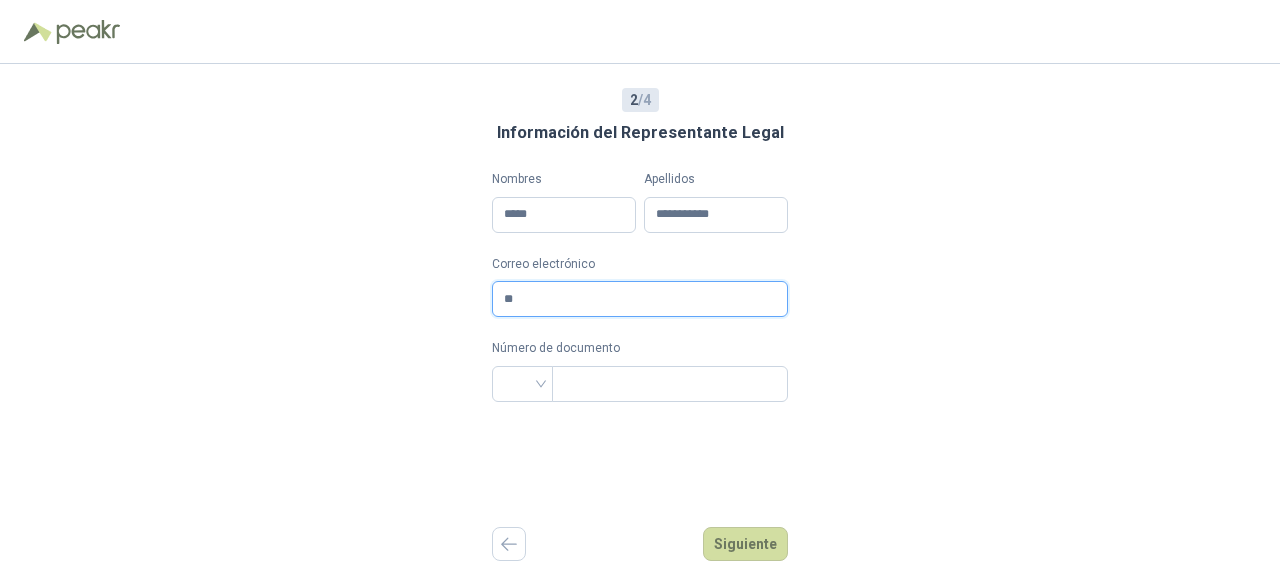 type on "*" 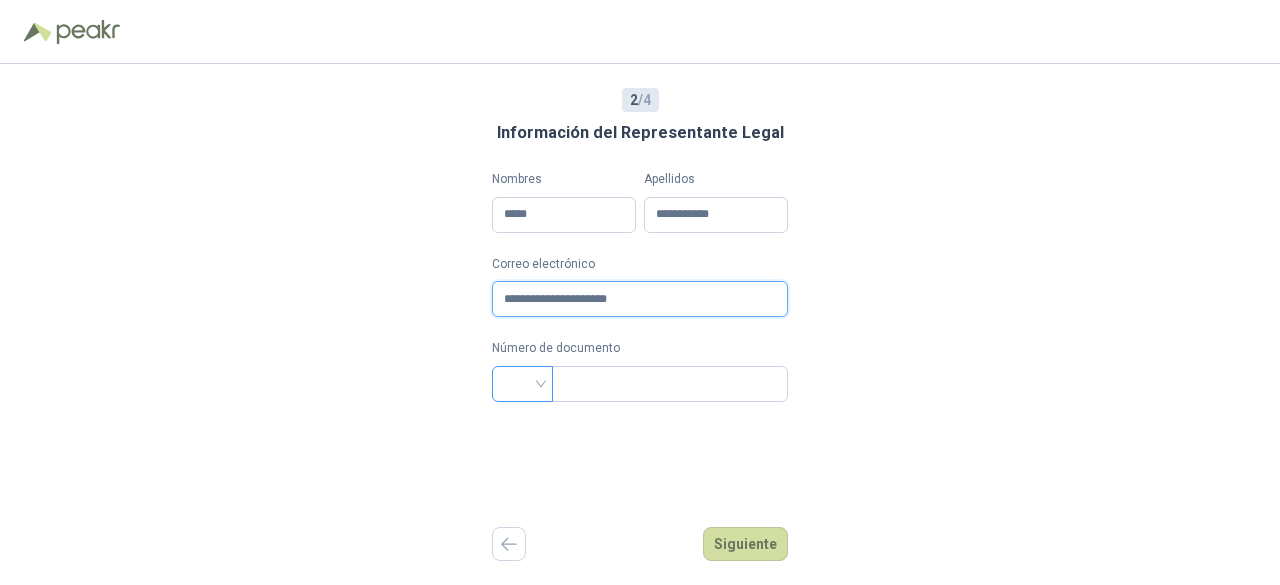 click at bounding box center [522, 384] 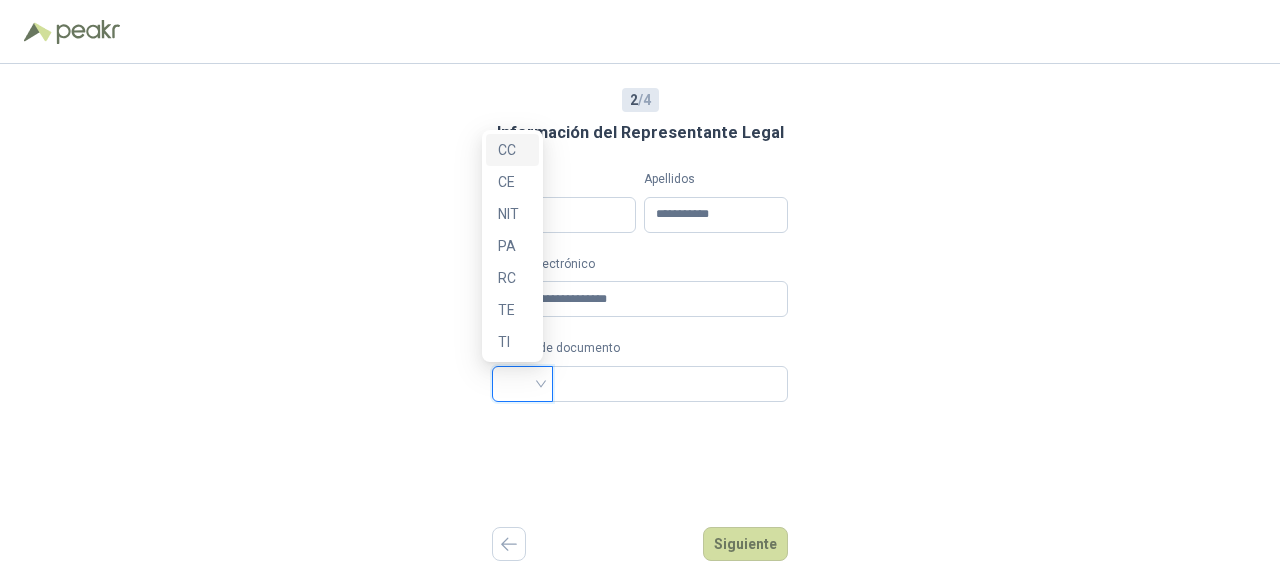 click on "CC" at bounding box center (512, 150) 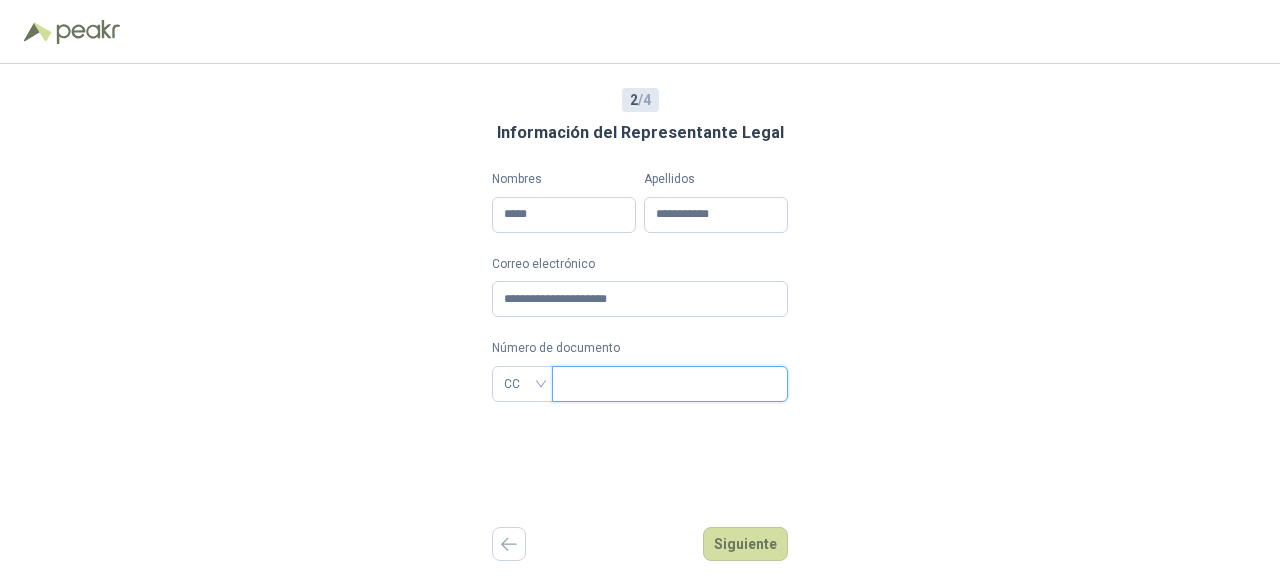 click at bounding box center (670, 384) 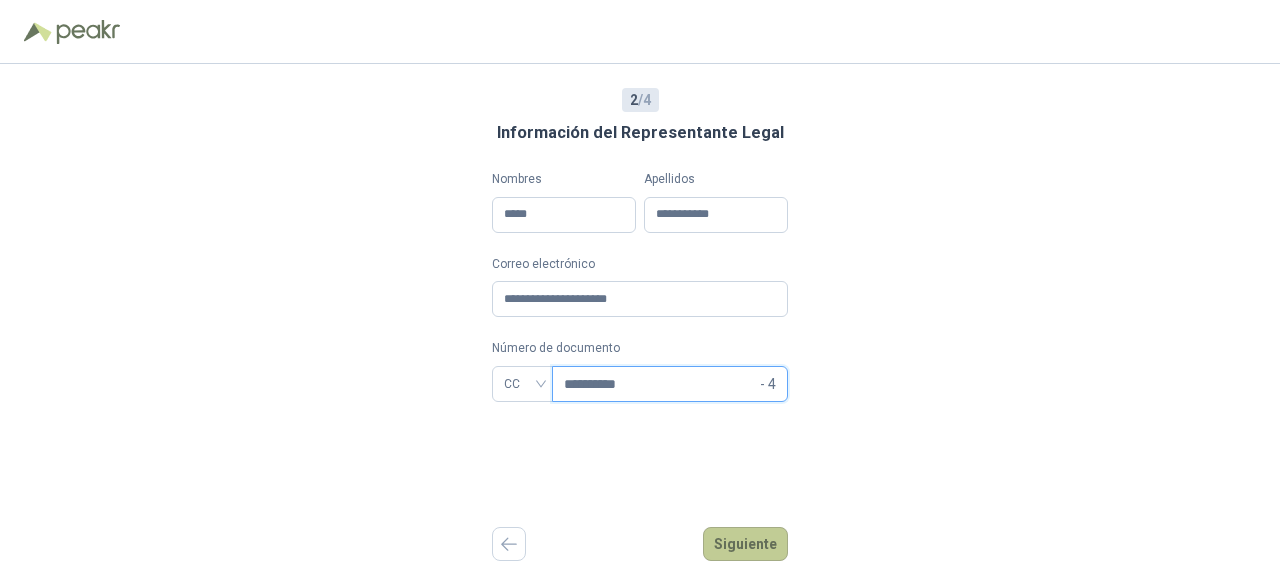 type on "**********" 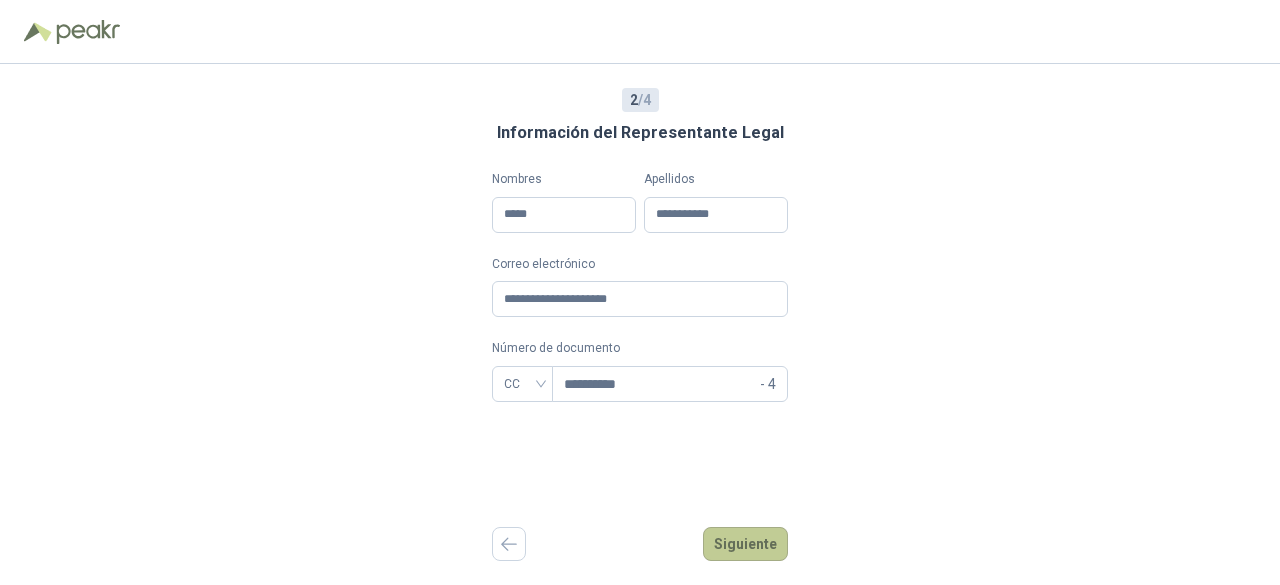 click on "Siguiente" at bounding box center [745, 544] 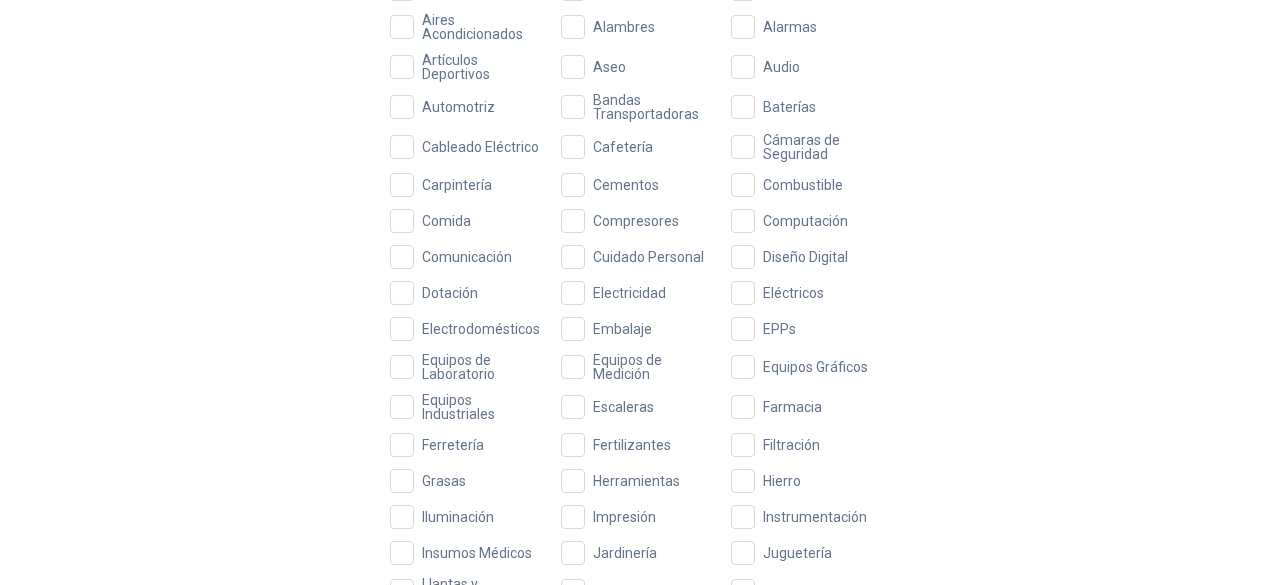 scroll, scrollTop: 305, scrollLeft: 0, axis: vertical 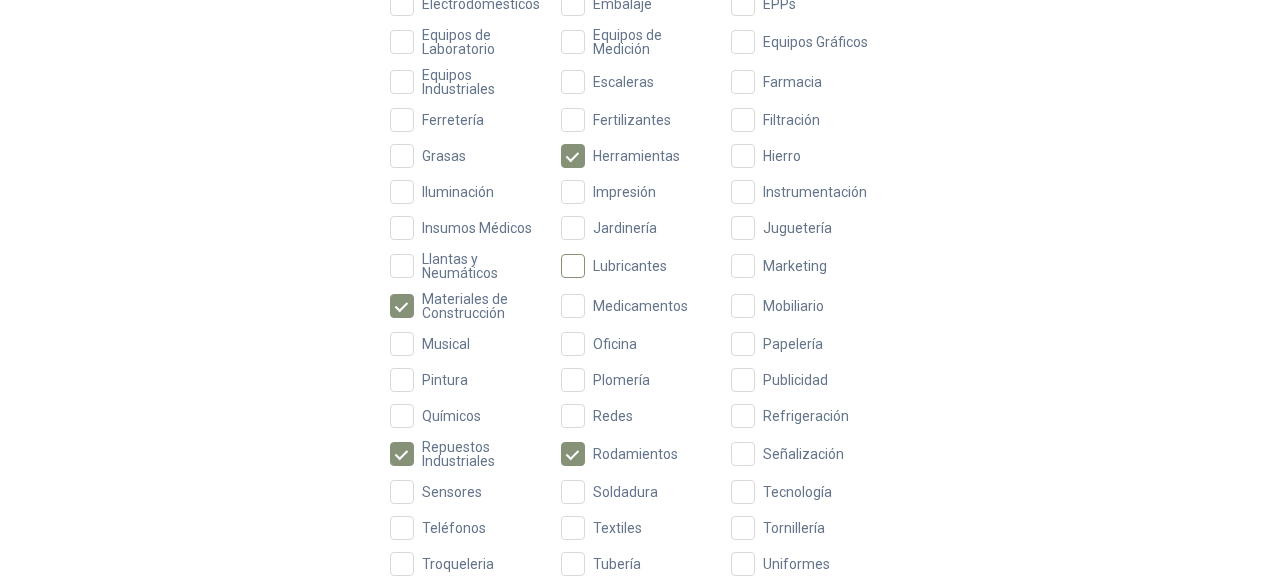 click on "Lubricantes" at bounding box center [630, 266] 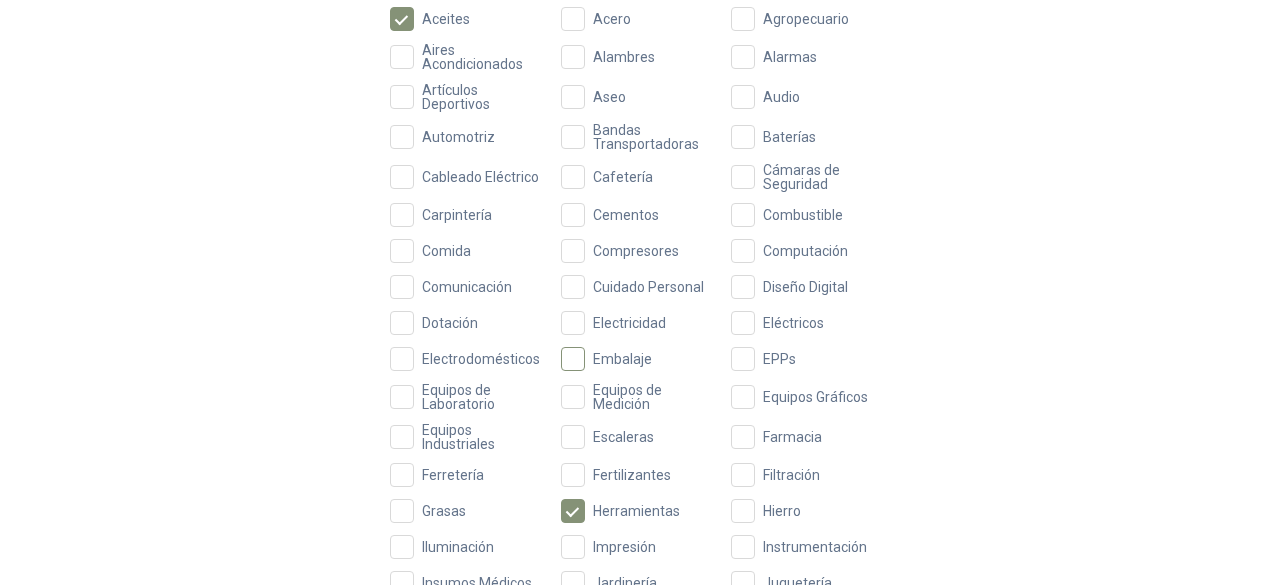 scroll, scrollTop: 205, scrollLeft: 0, axis: vertical 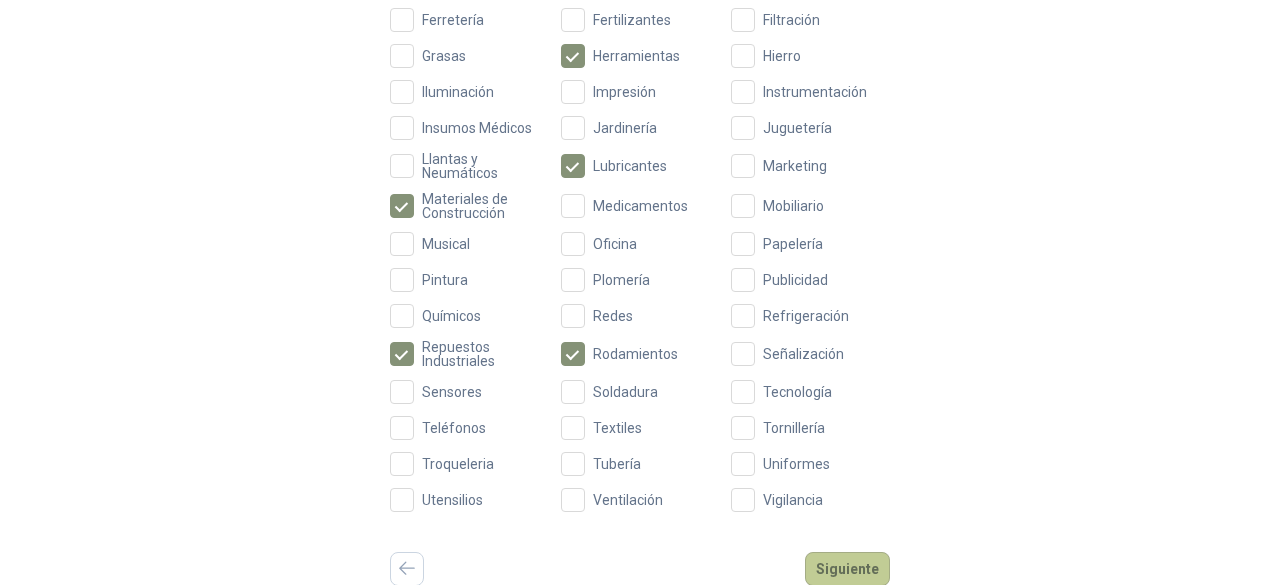 click on "Siguiente" at bounding box center [847, 569] 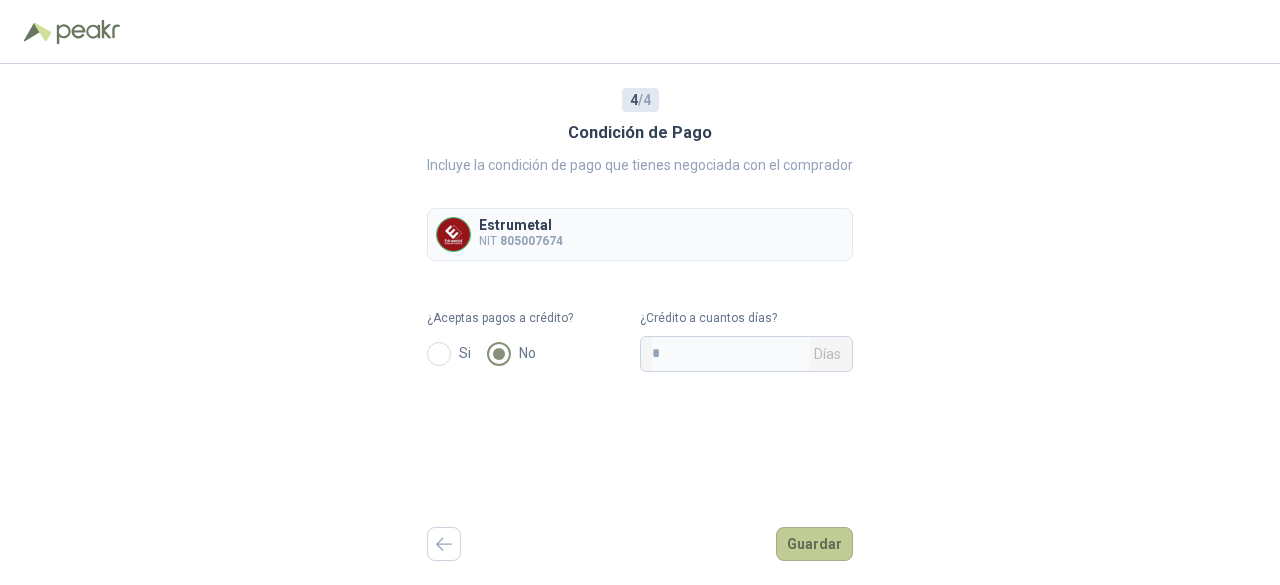 click on "Guardar" at bounding box center (814, 544) 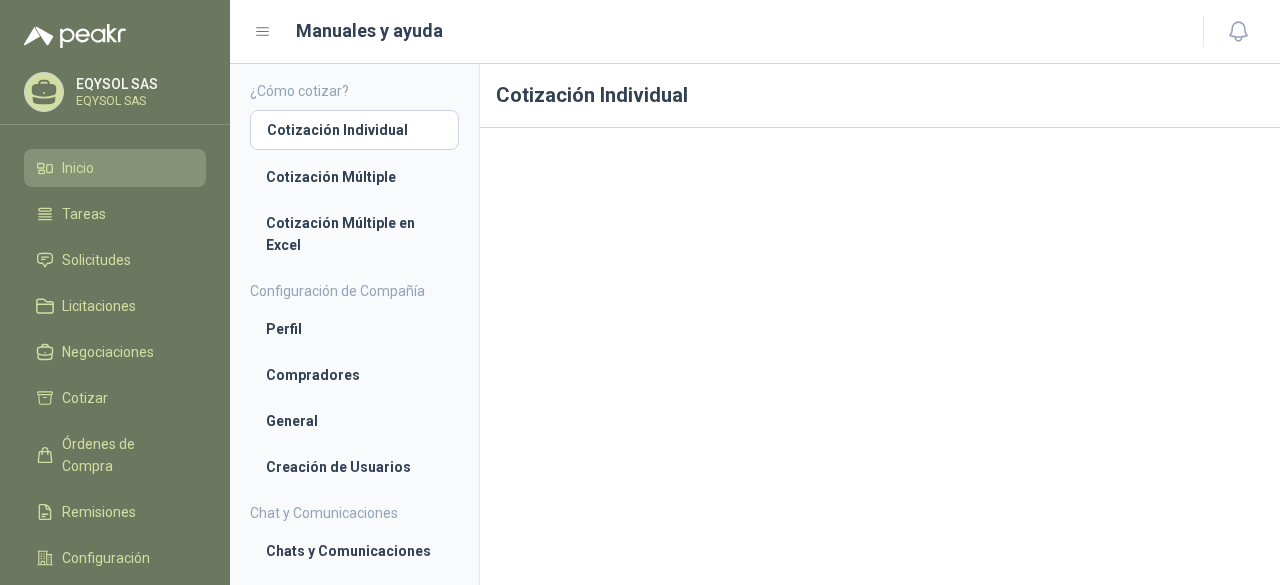click on "Inicio" at bounding box center [115, 168] 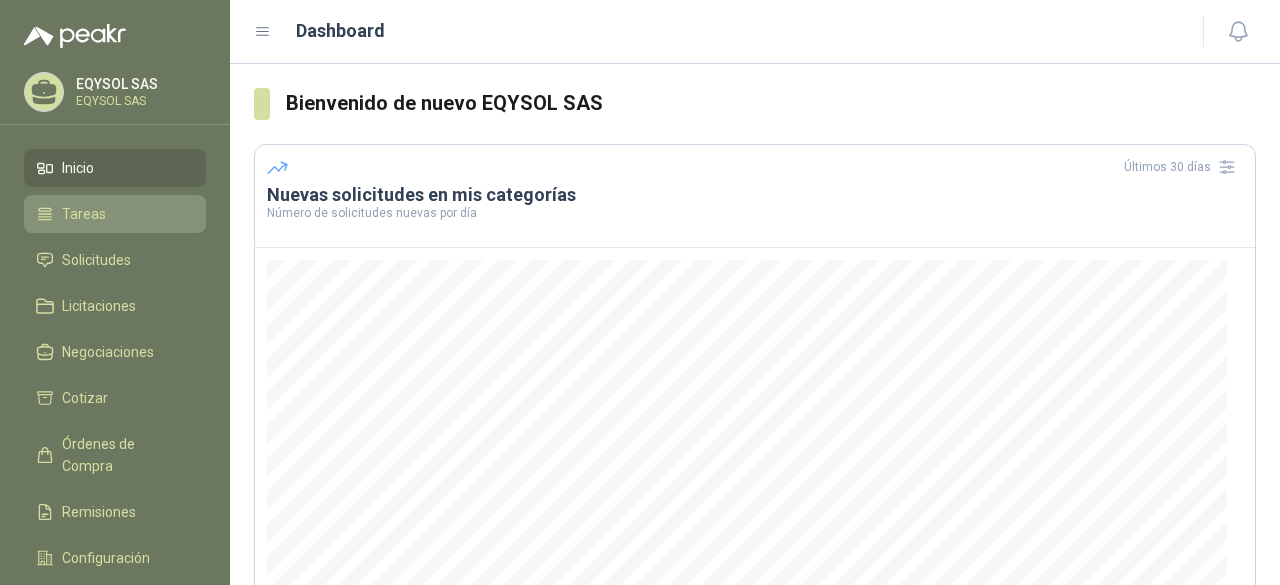 click on "Tareas" at bounding box center [115, 214] 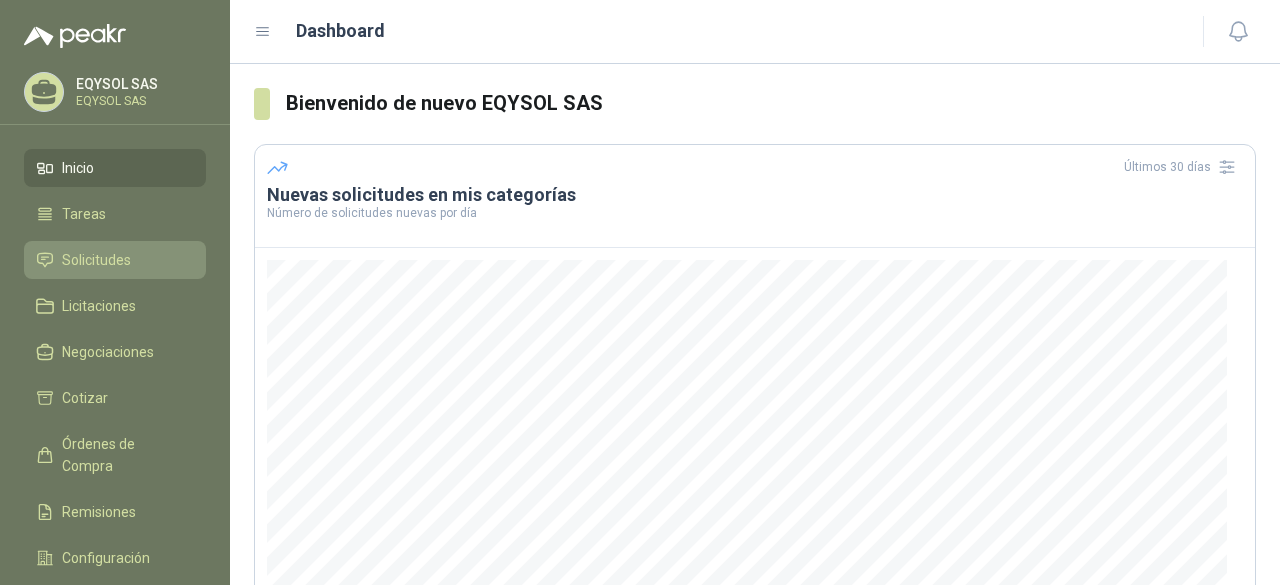 click on "Solicitudes" at bounding box center [96, 260] 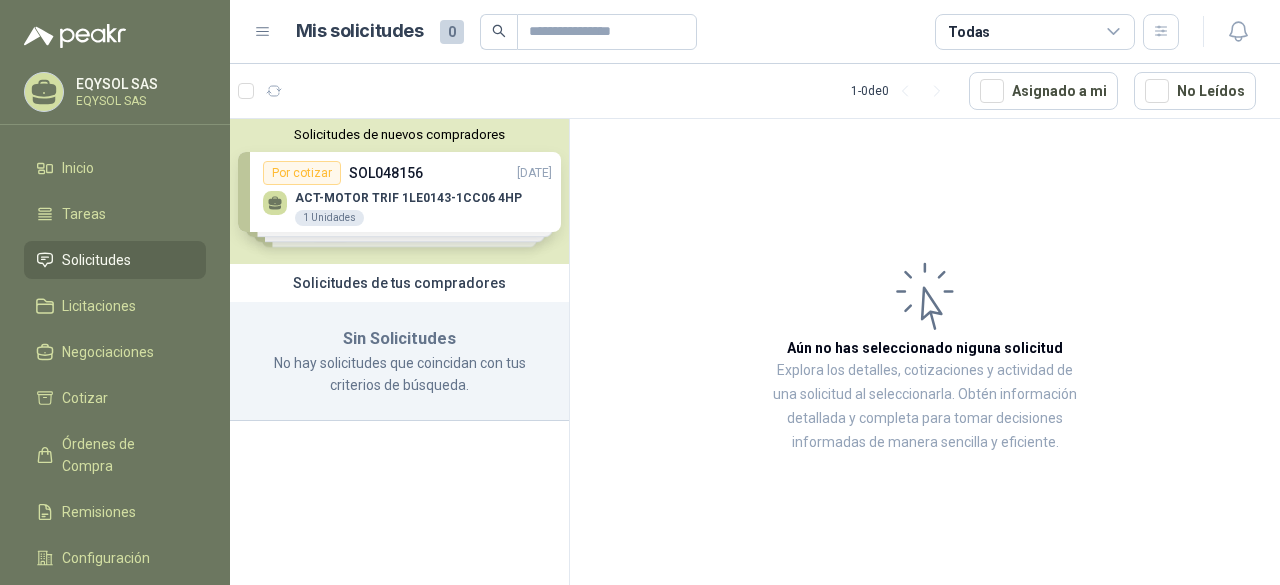 drag, startPoint x: 135, startPoint y: 28, endPoint x: 52, endPoint y: 27, distance: 83.00603 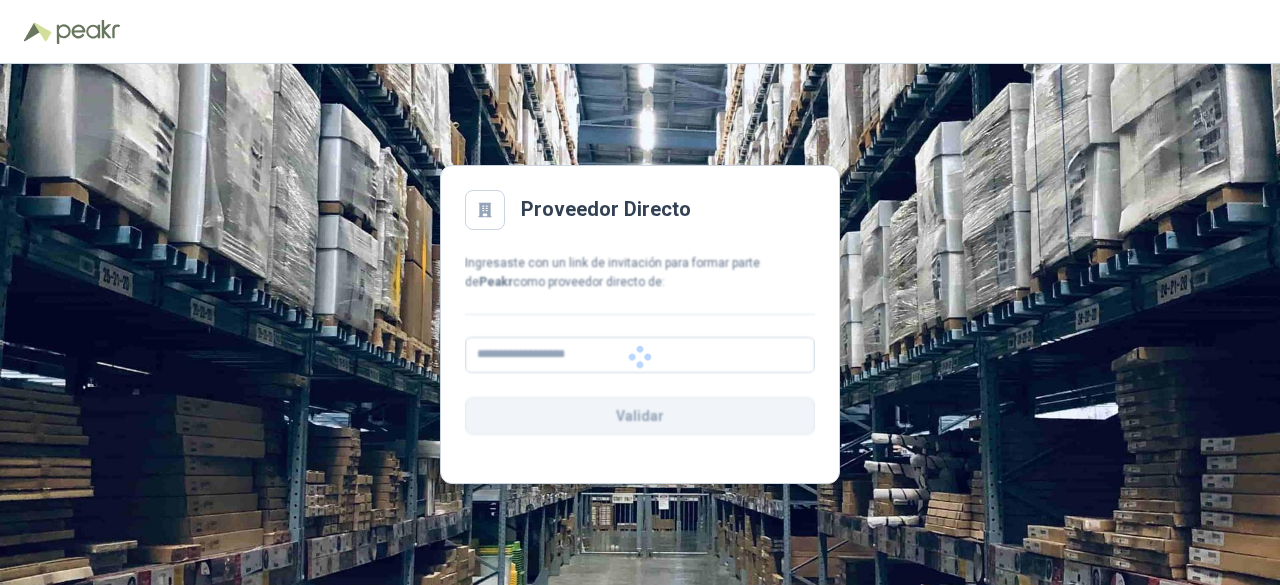 scroll, scrollTop: 0, scrollLeft: 0, axis: both 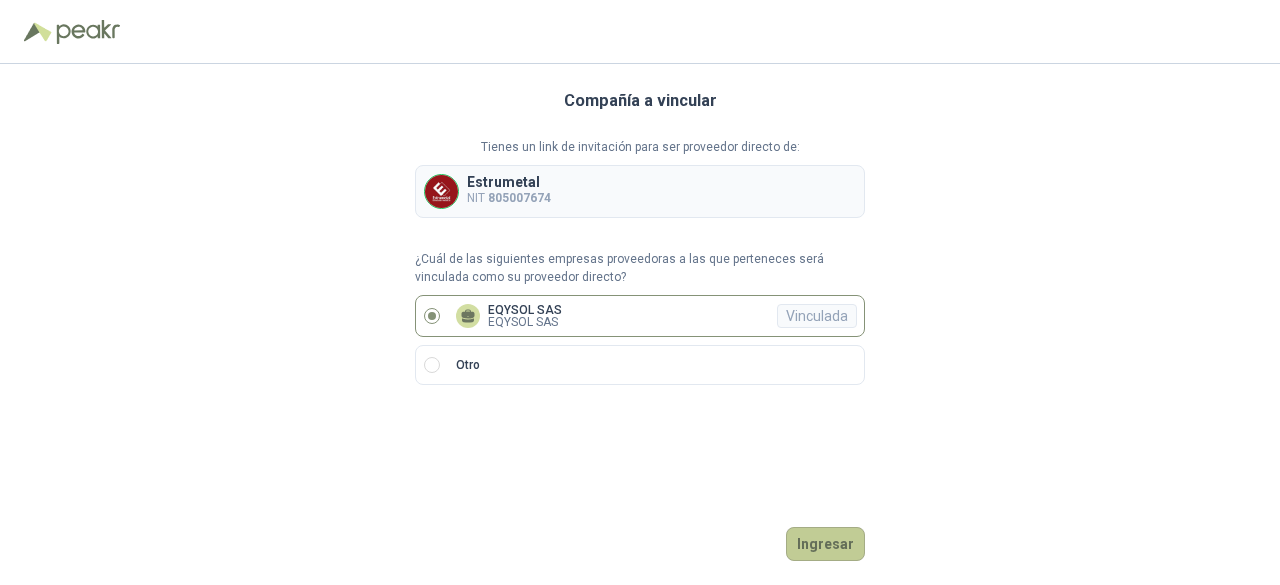 click on "Ingresar" at bounding box center [825, 544] 